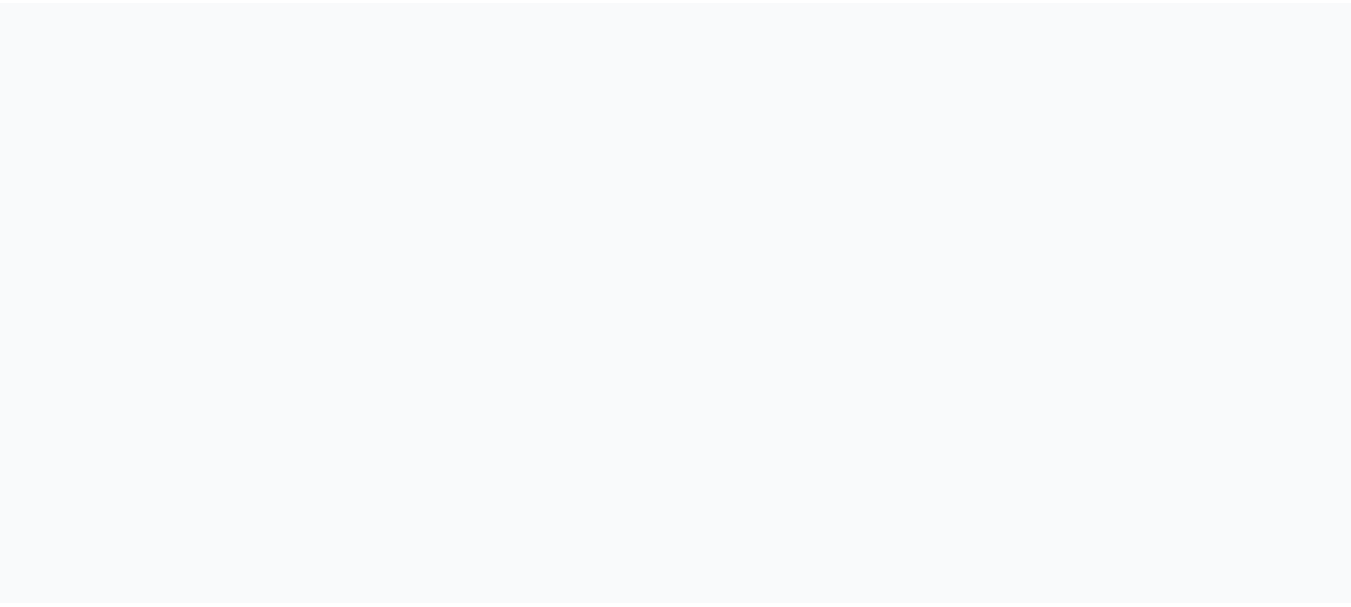 scroll, scrollTop: 0, scrollLeft: 0, axis: both 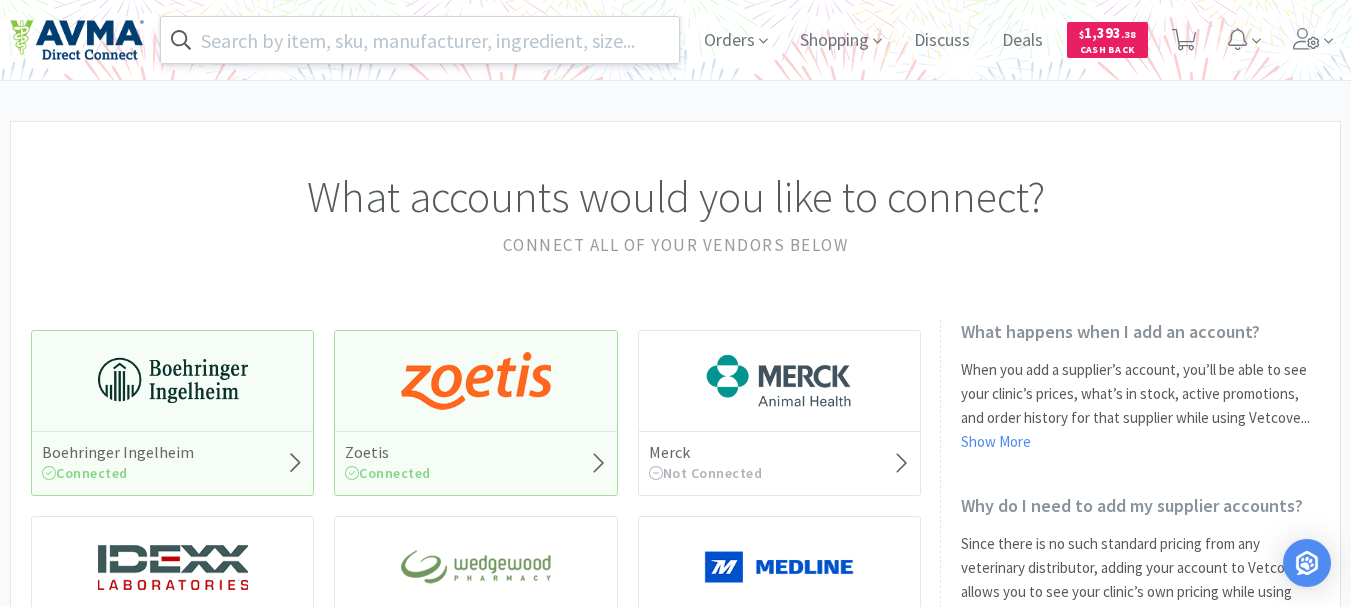 click at bounding box center (420, 40) 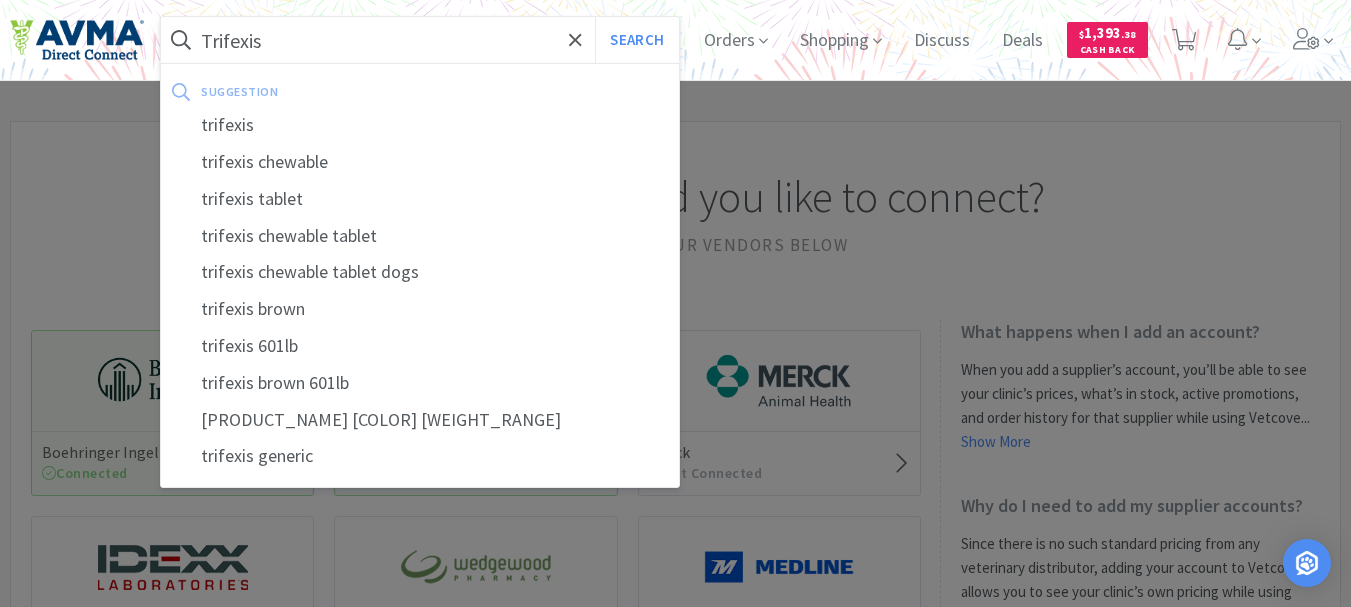 click on "Search" at bounding box center [636, 40] 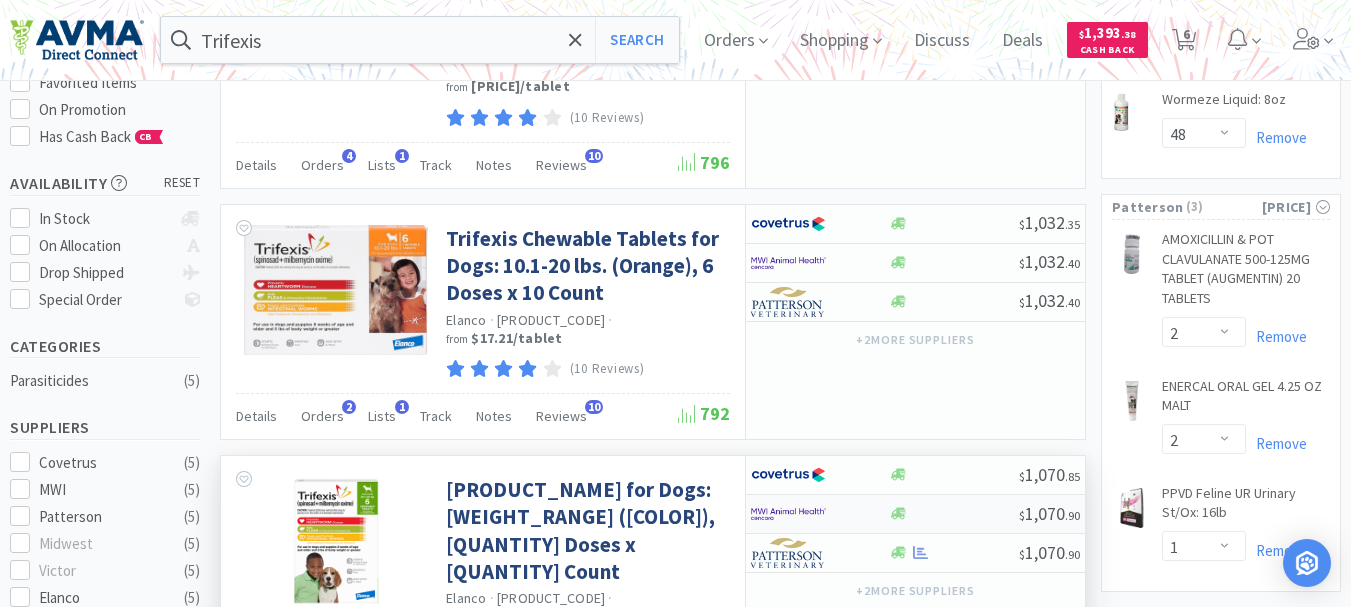 scroll, scrollTop: 265, scrollLeft: 0, axis: vertical 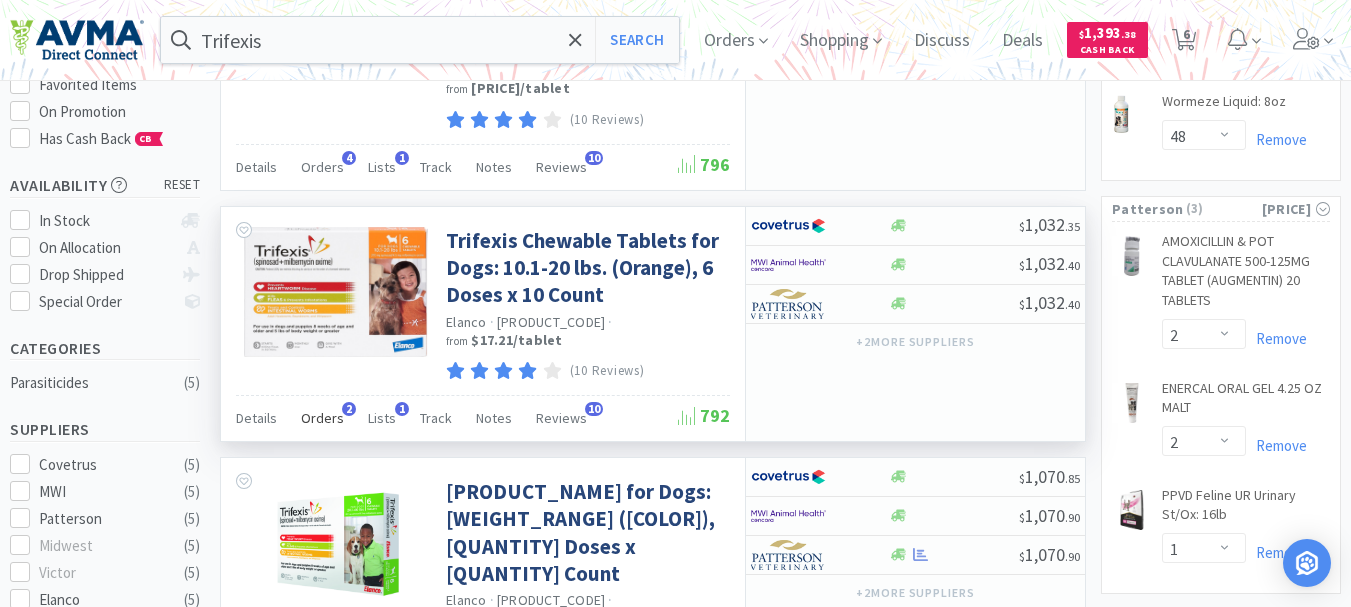 click on "Orders" at bounding box center [256, 167] 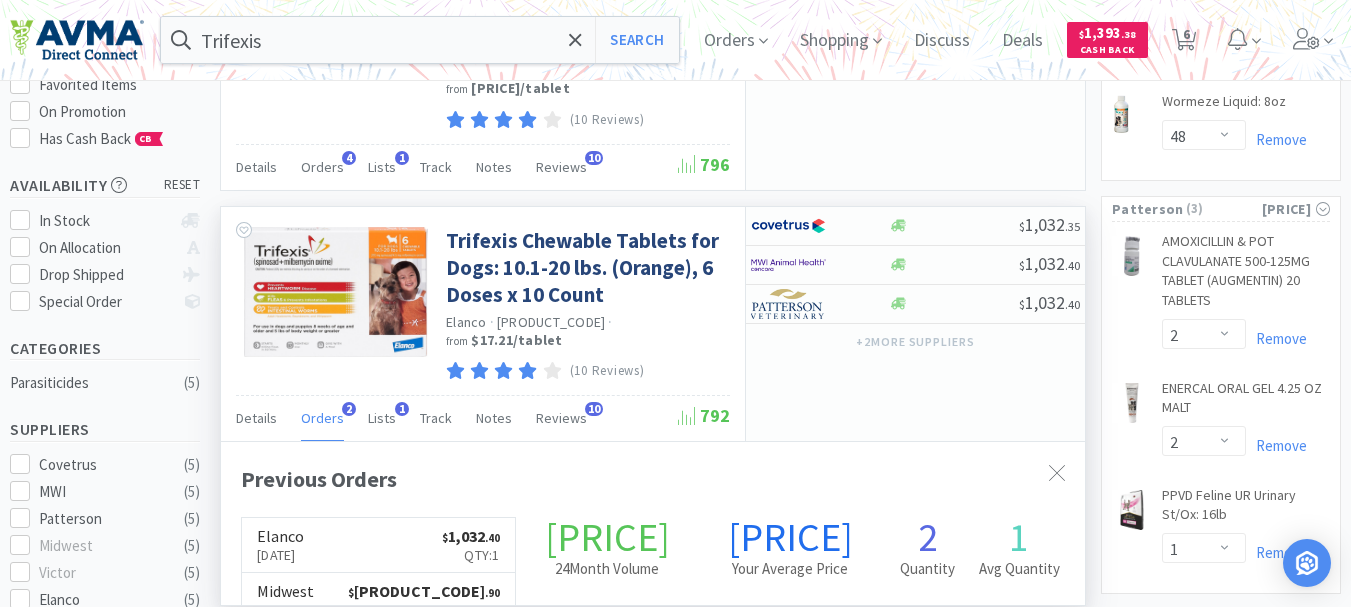scroll, scrollTop: 999532, scrollLeft: 999136, axis: both 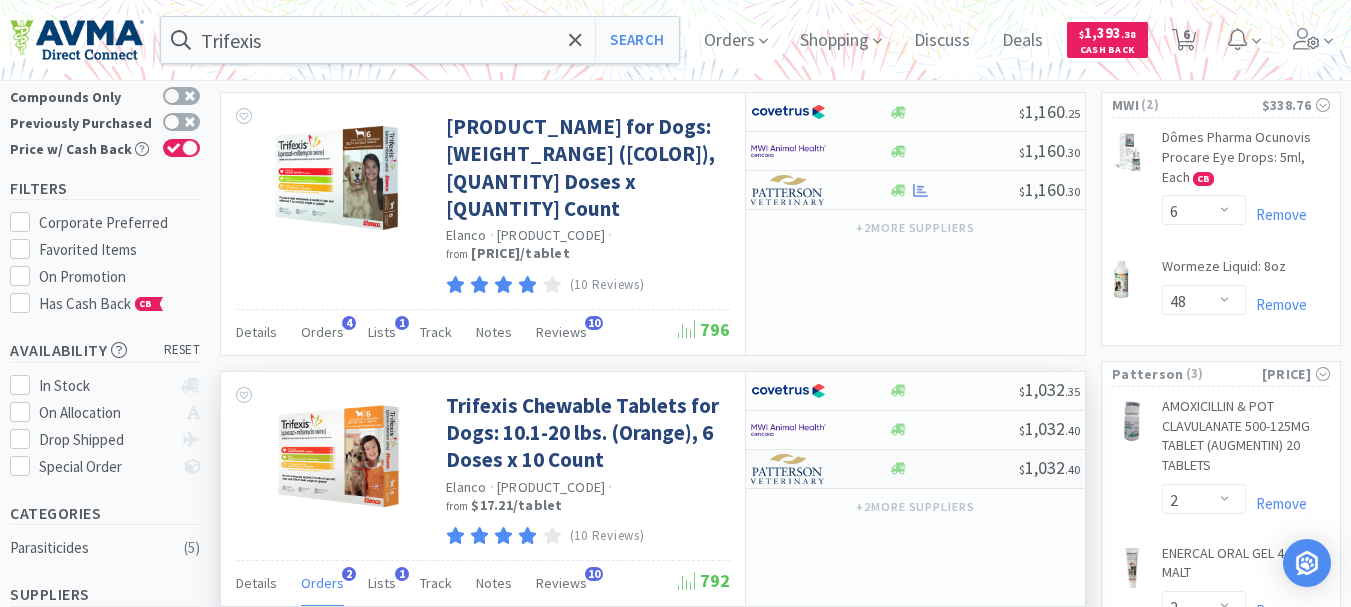 click at bounding box center [788, 112] 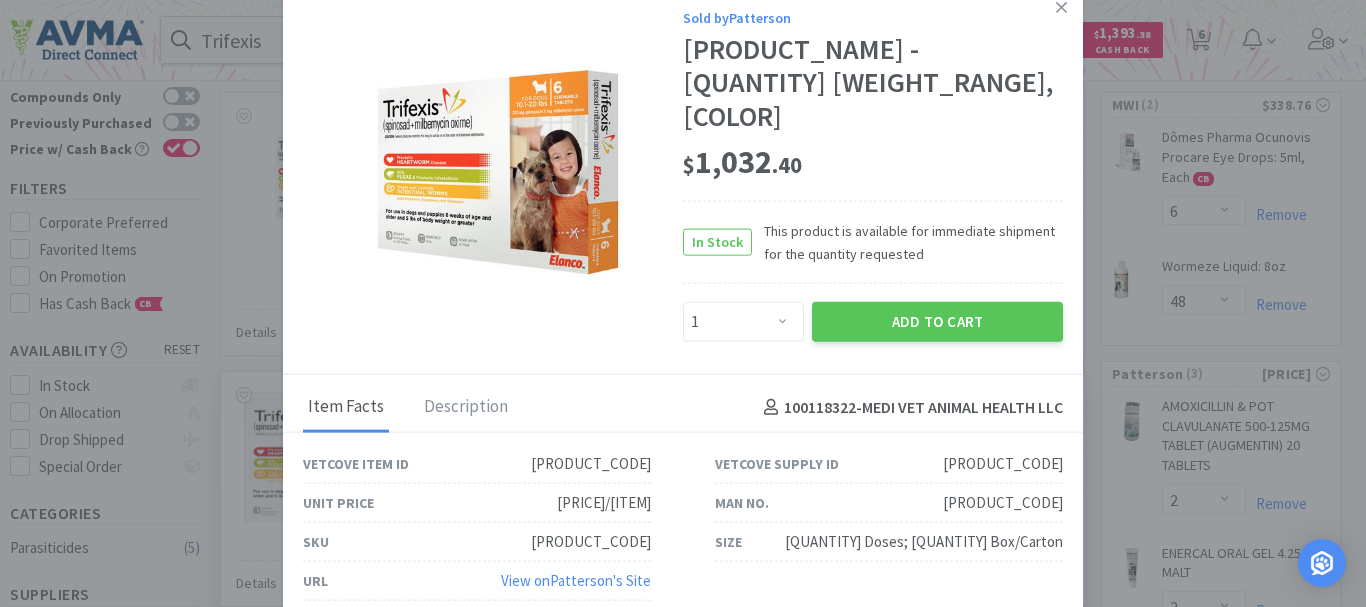 click on "[PRODUCT_CODE]" at bounding box center (591, 464) 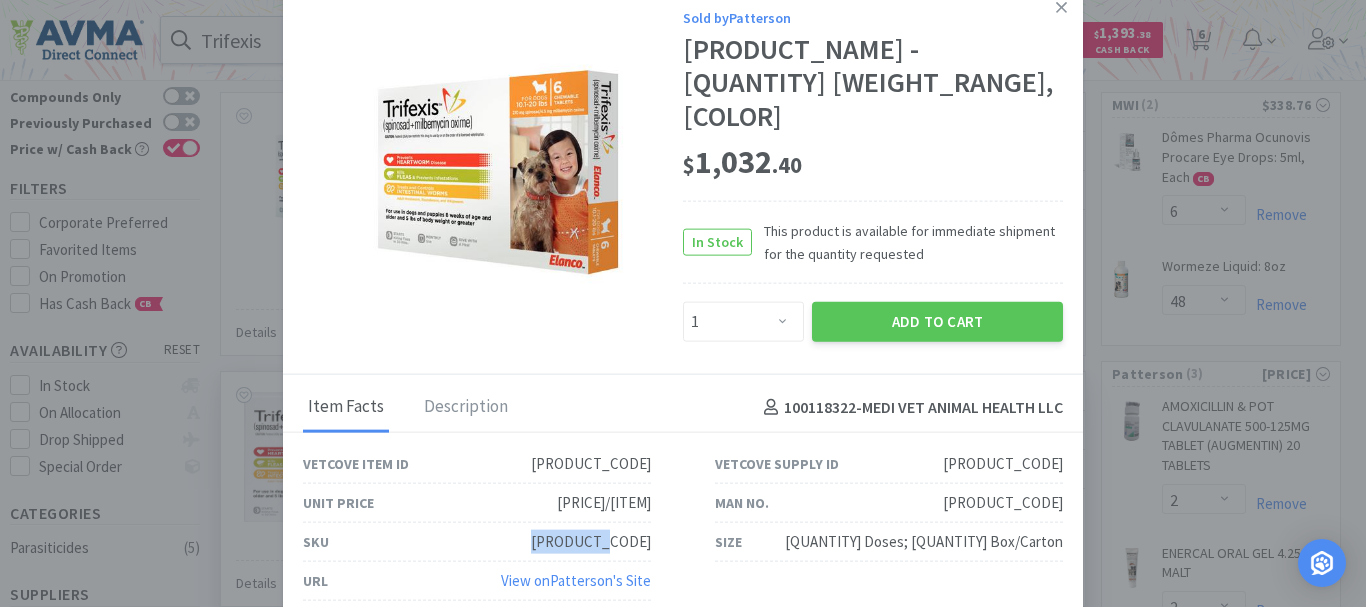 click on "[PRODUCT_CODE]" at bounding box center (591, 464) 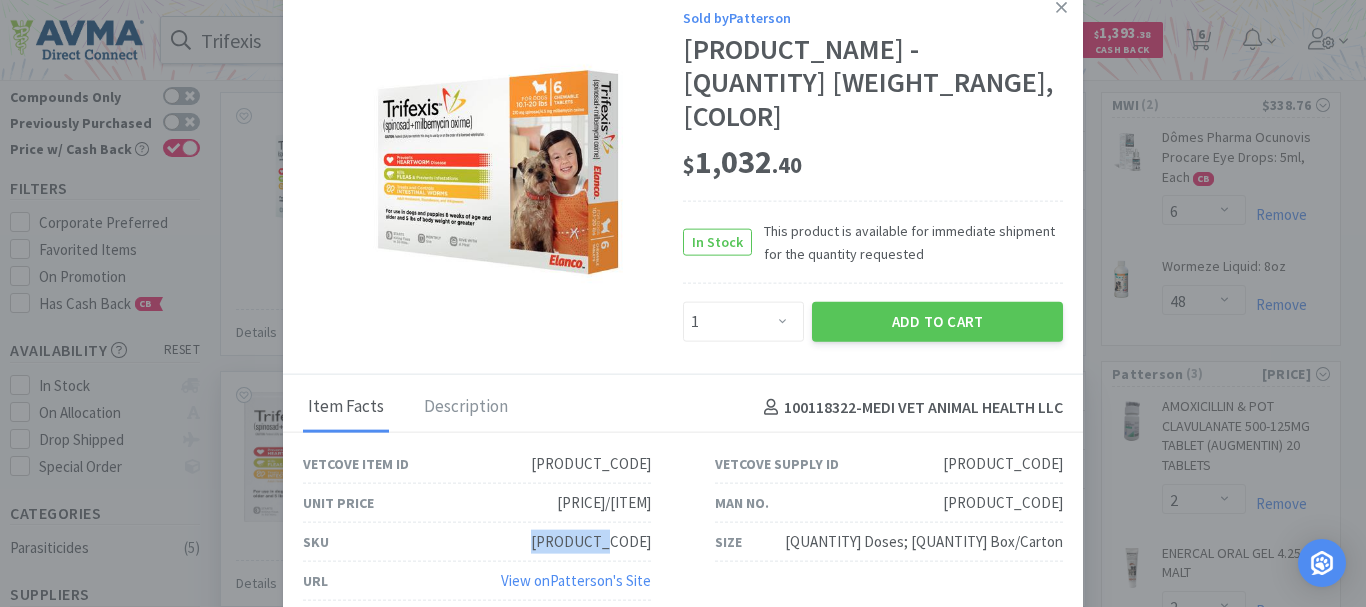 copy on "[PRODUCT_CODE]" 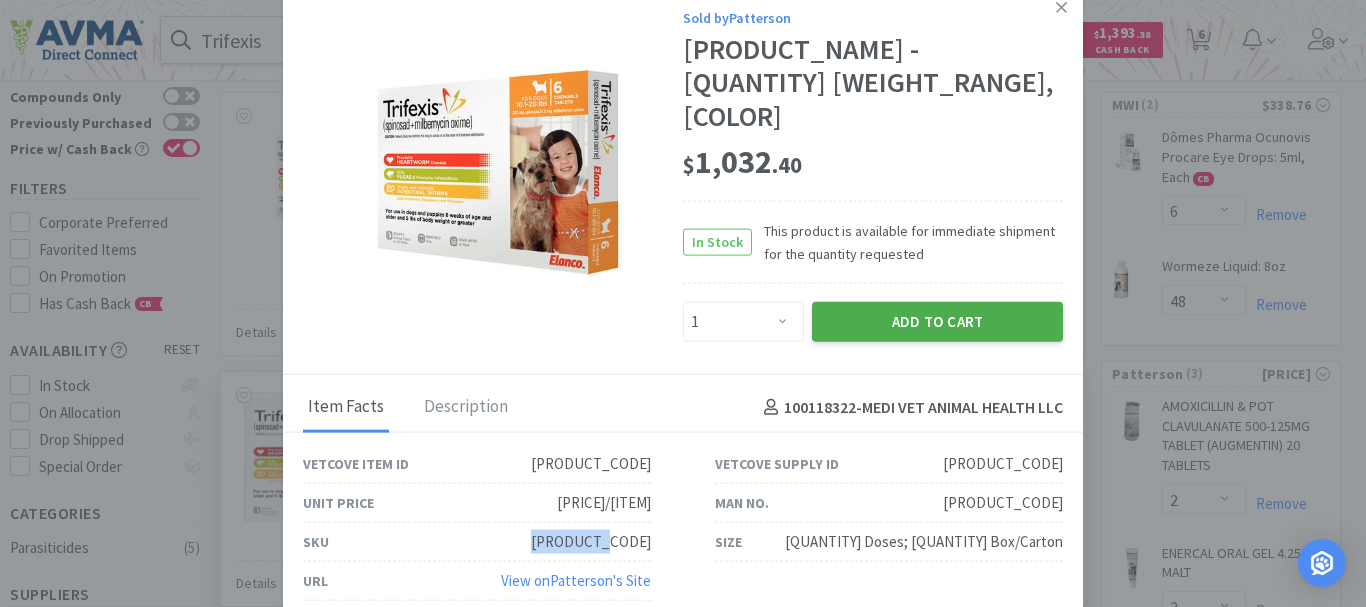 click on "Add to Cart" at bounding box center [937, 322] 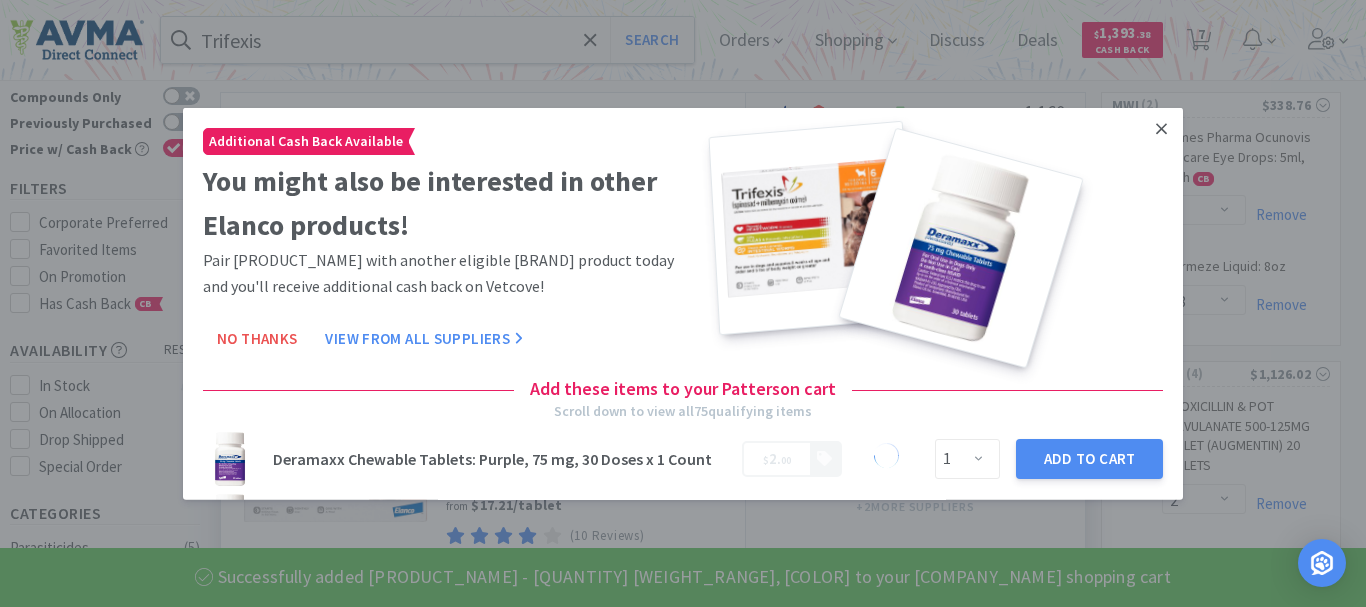 click at bounding box center (1161, 128) 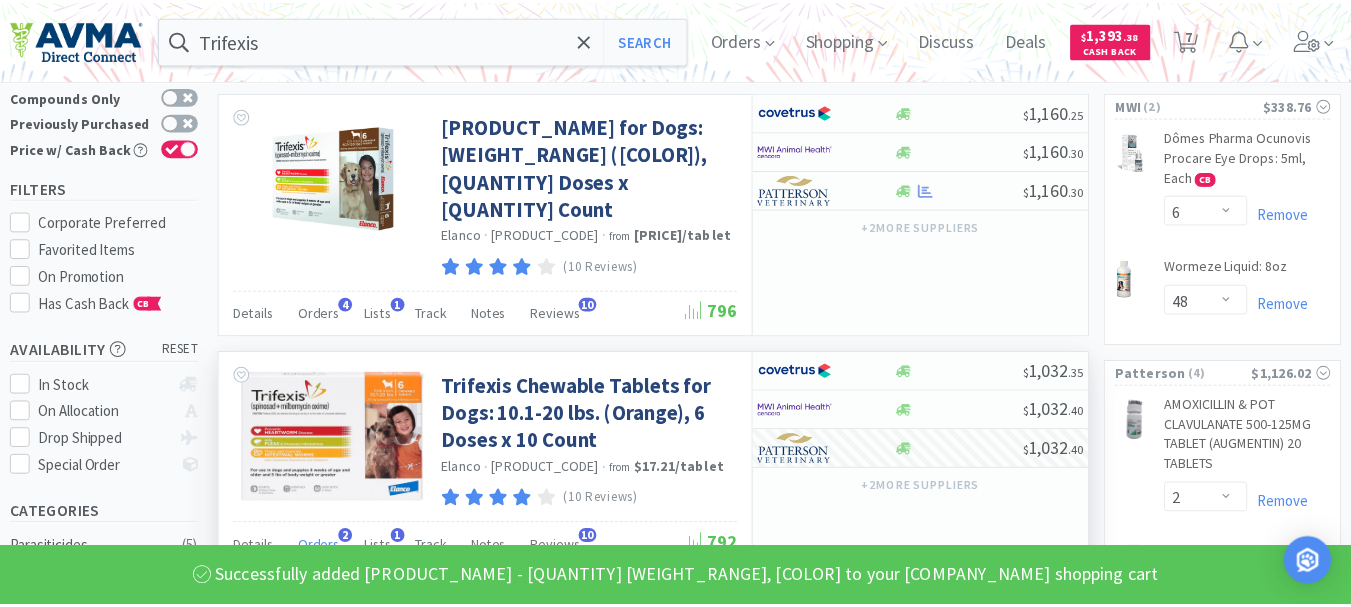 scroll, scrollTop: 999532, scrollLeft: 999136, axis: both 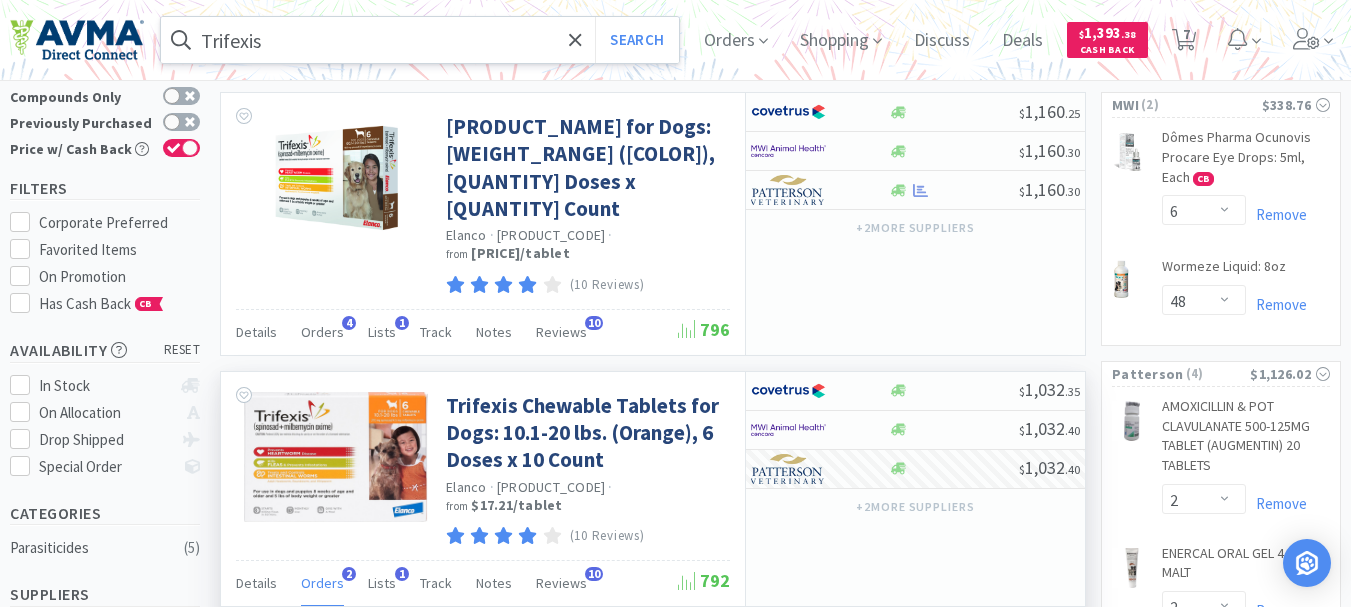 click on "Trifexis" at bounding box center (420, 40) 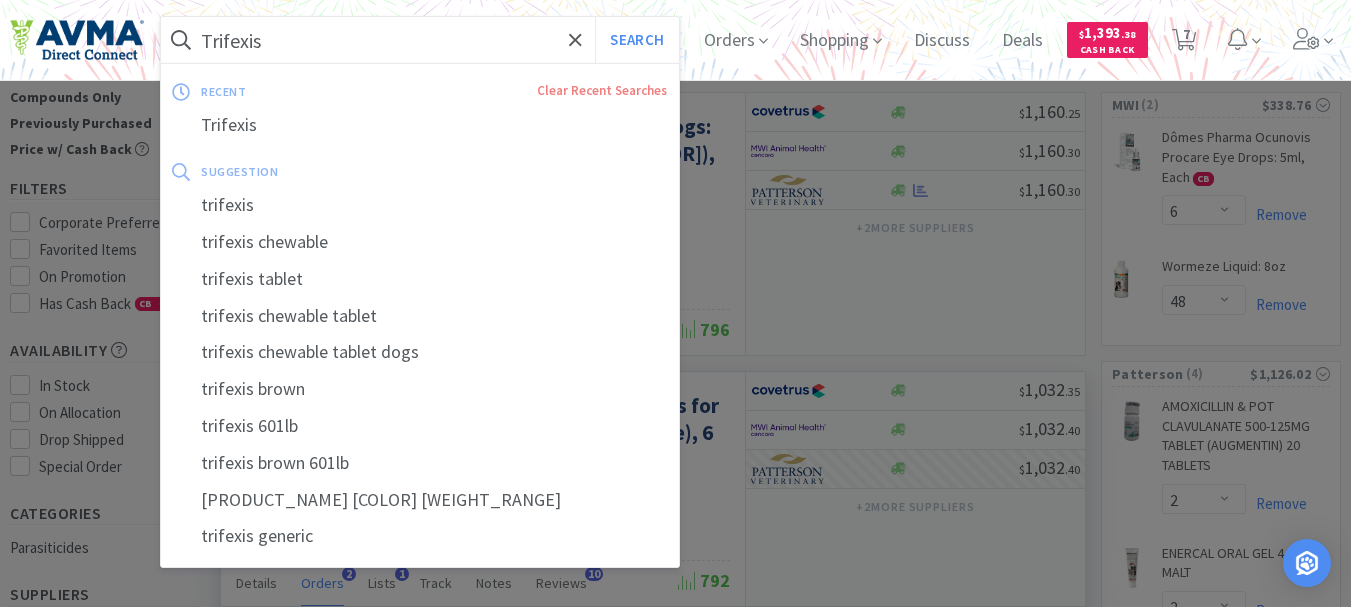 paste on "071021" 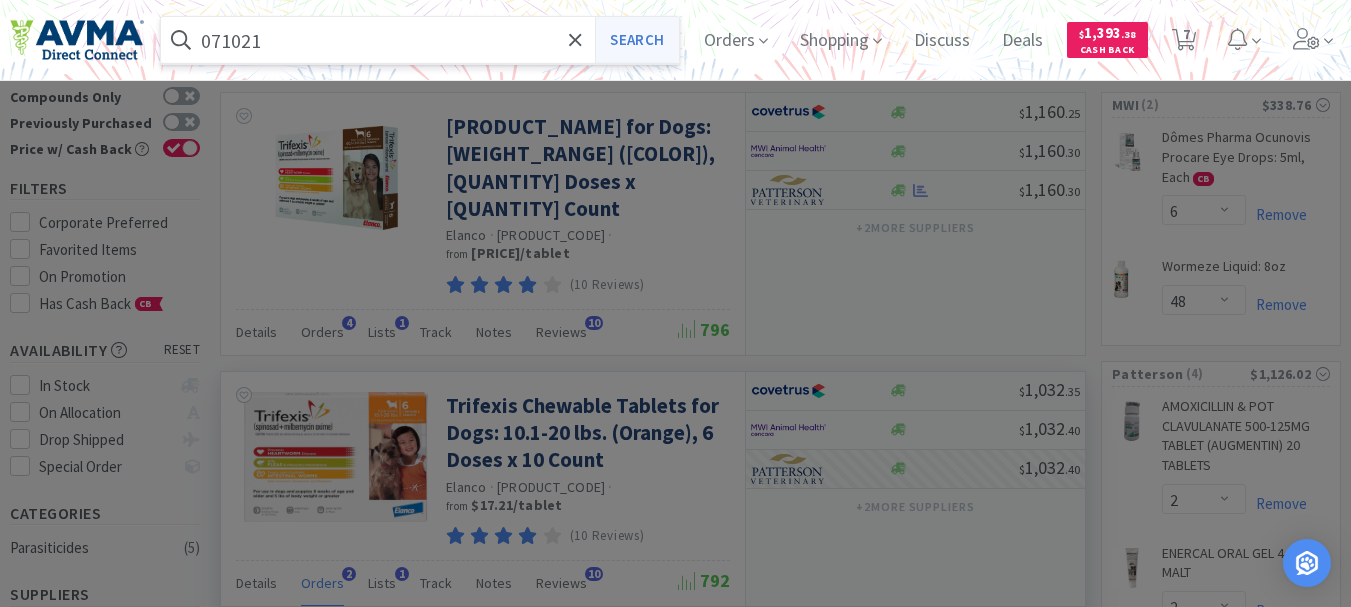 click on "Search" at bounding box center [636, 40] 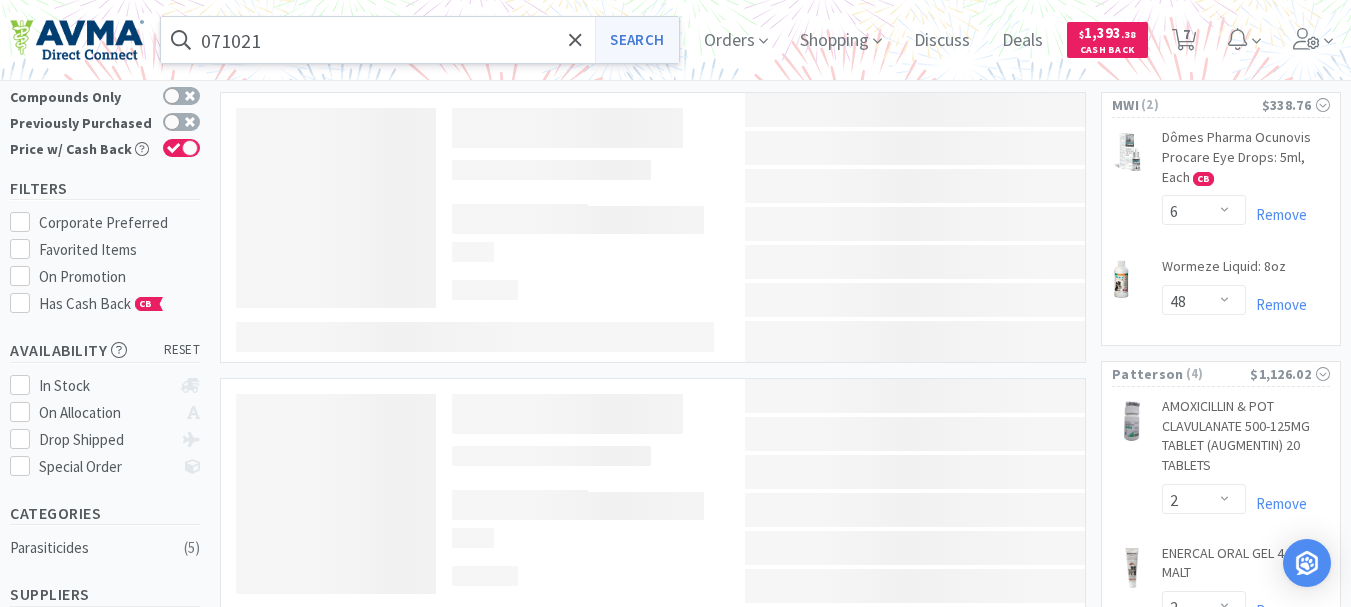 scroll, scrollTop: 0, scrollLeft: 0, axis: both 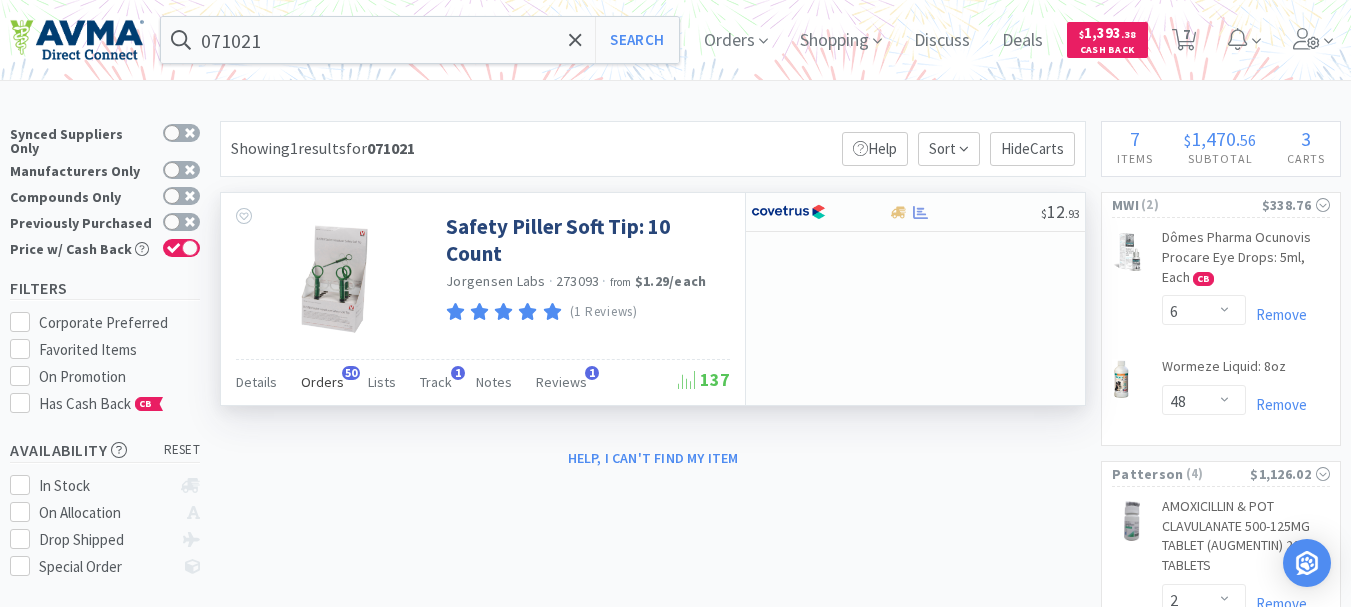 click on "Orders" at bounding box center [256, 382] 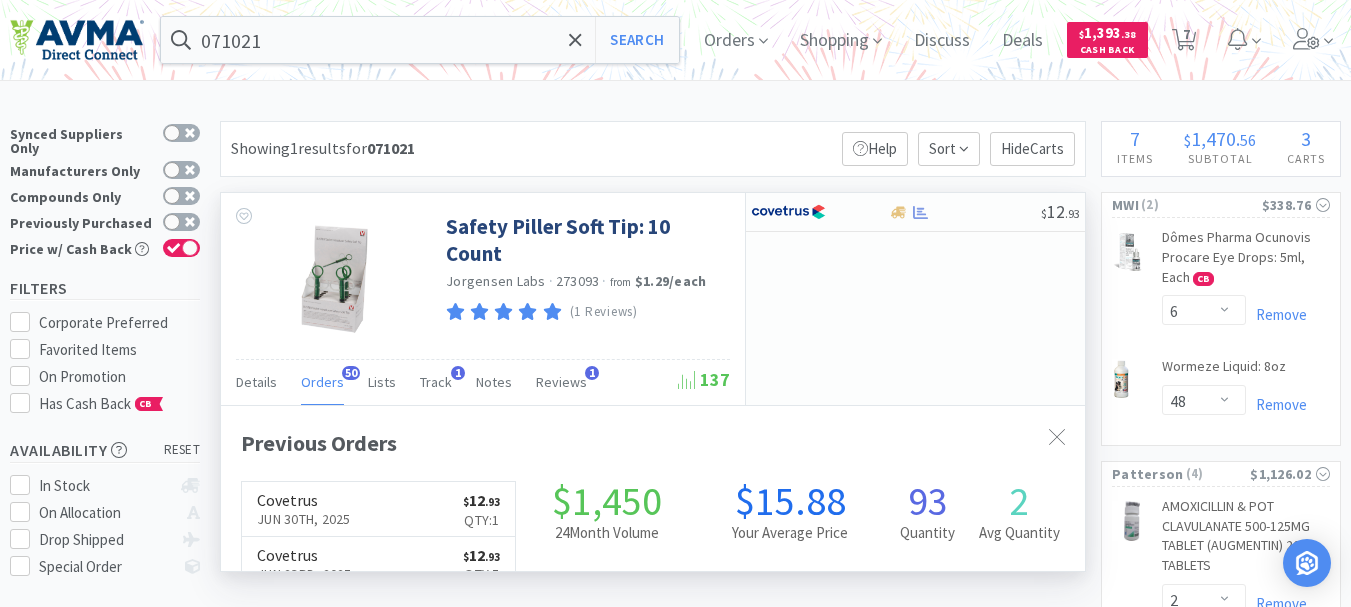 scroll, scrollTop: 999464, scrollLeft: 999136, axis: both 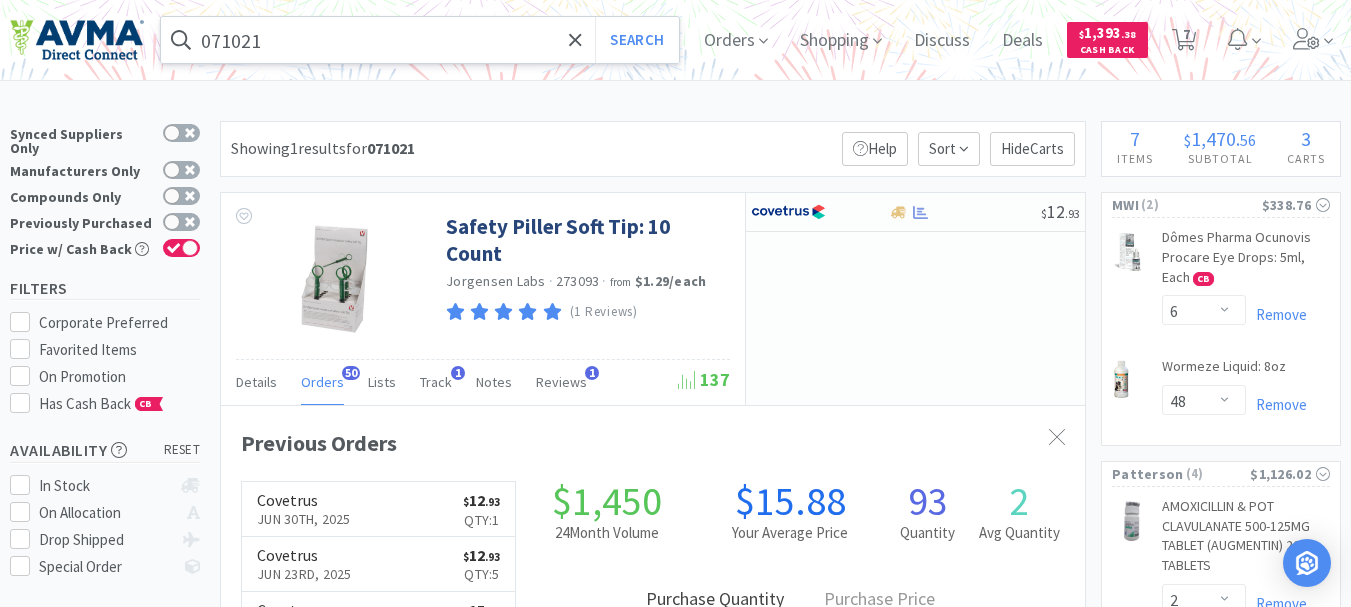 click on "071021" at bounding box center [420, 40] 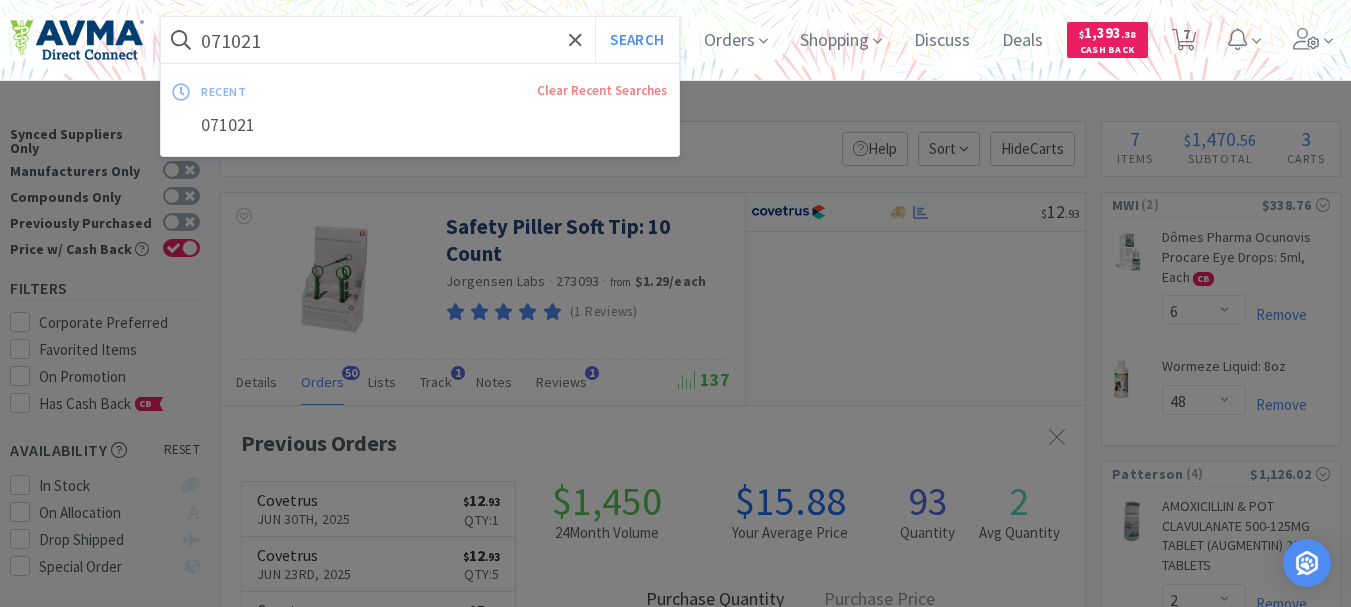 paste on "[PRODUCT_CODE]" 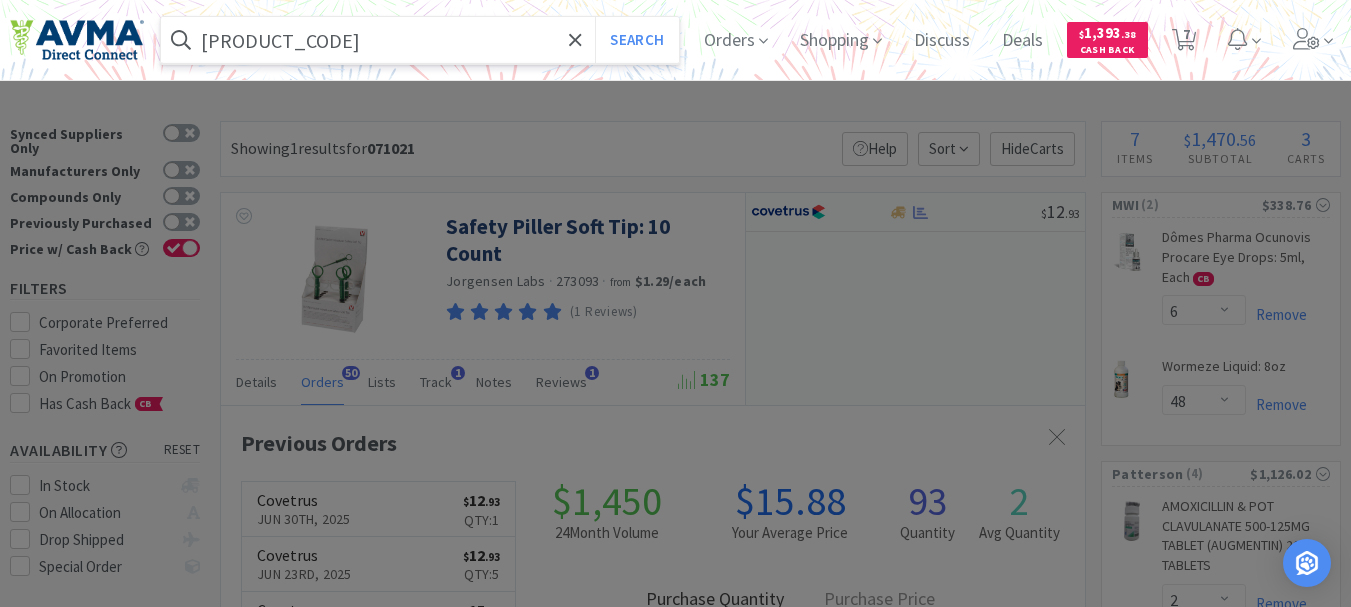 click on "Search" at bounding box center [636, 40] 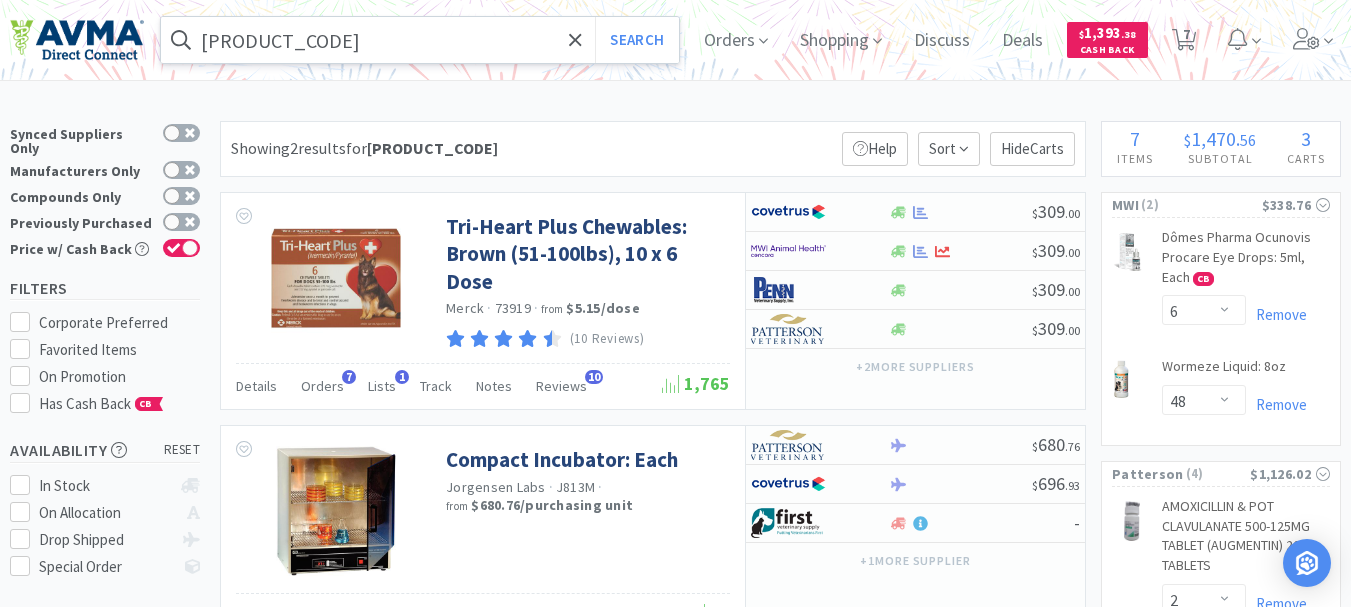 click on "[PRODUCT_CODE]" at bounding box center (420, 40) 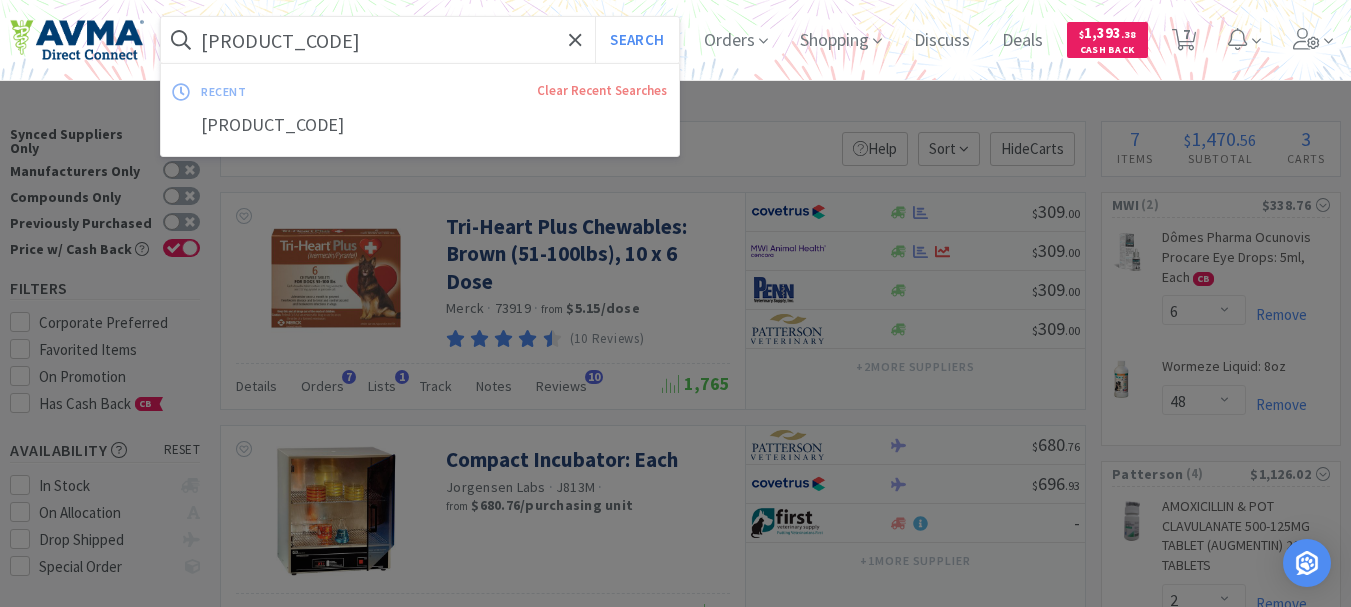paste on "[PRODUCT_CODE]" 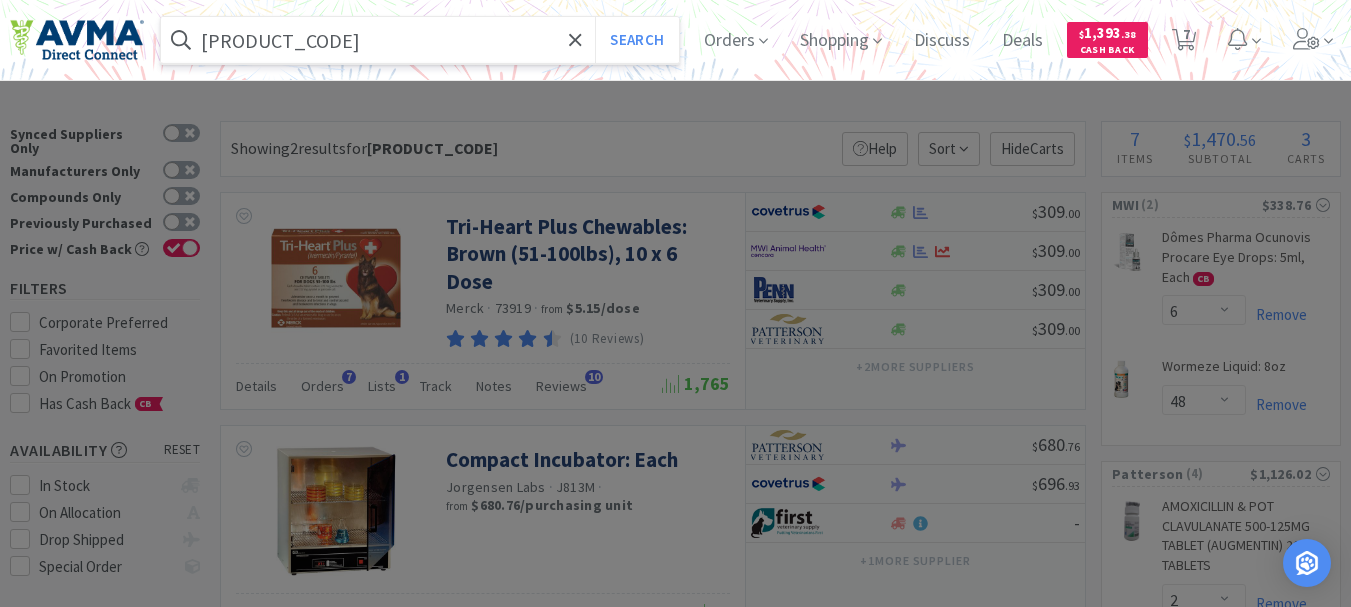 click on "Search" at bounding box center [636, 40] 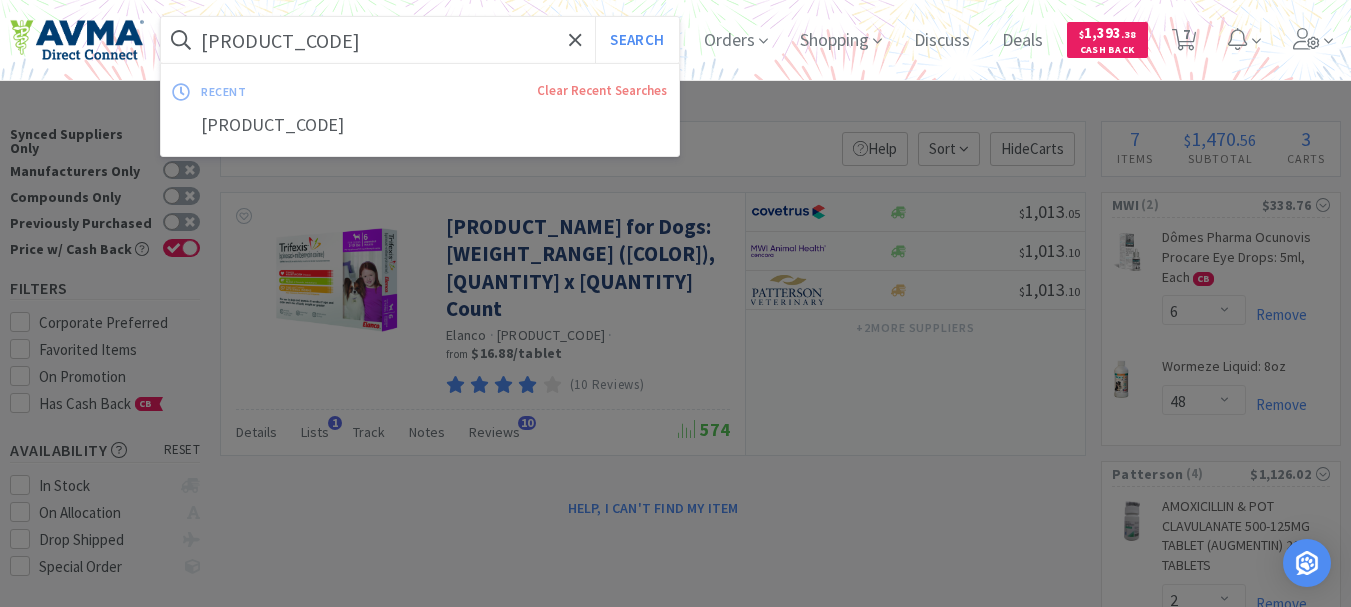 click on "[PRODUCT_CODE]" at bounding box center [420, 40] 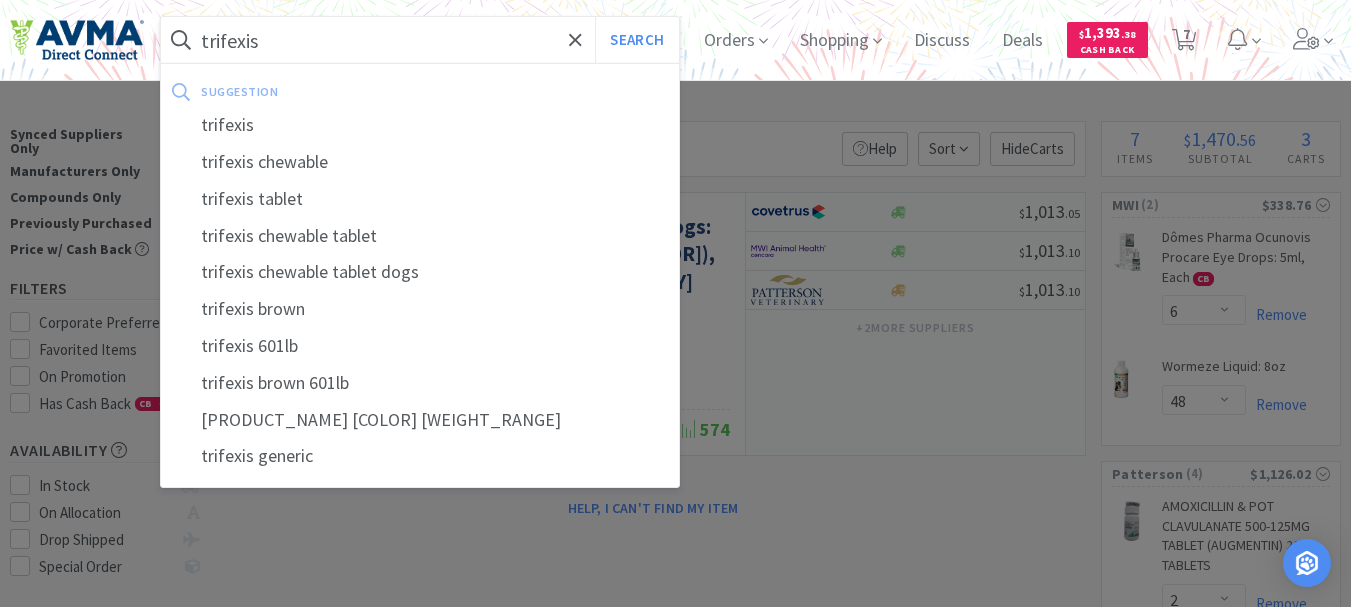 click on "Search" at bounding box center (636, 40) 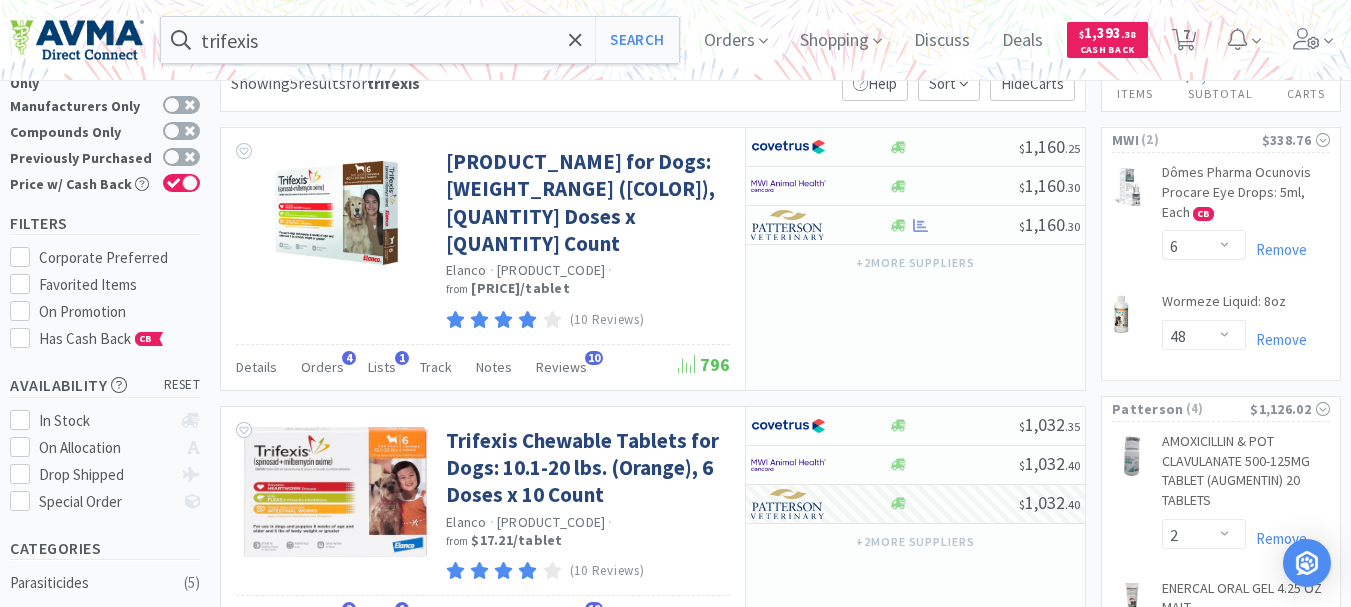 scroll, scrollTop: 0, scrollLeft: 0, axis: both 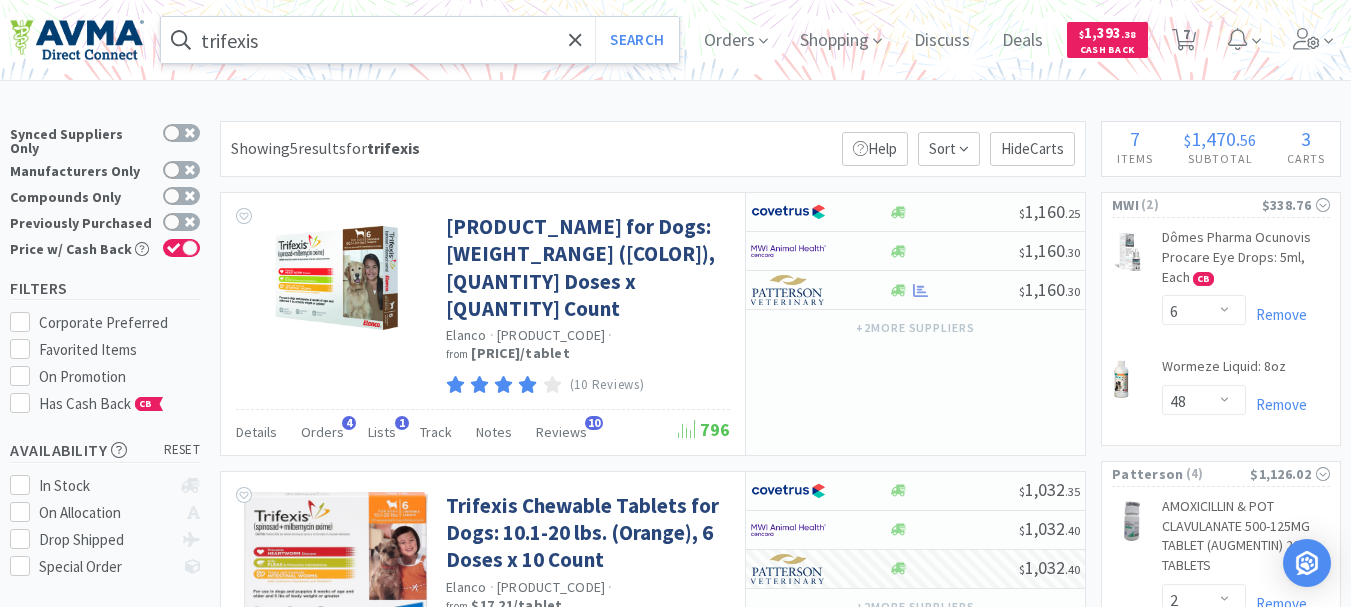 click on "trifexis" at bounding box center (420, 40) 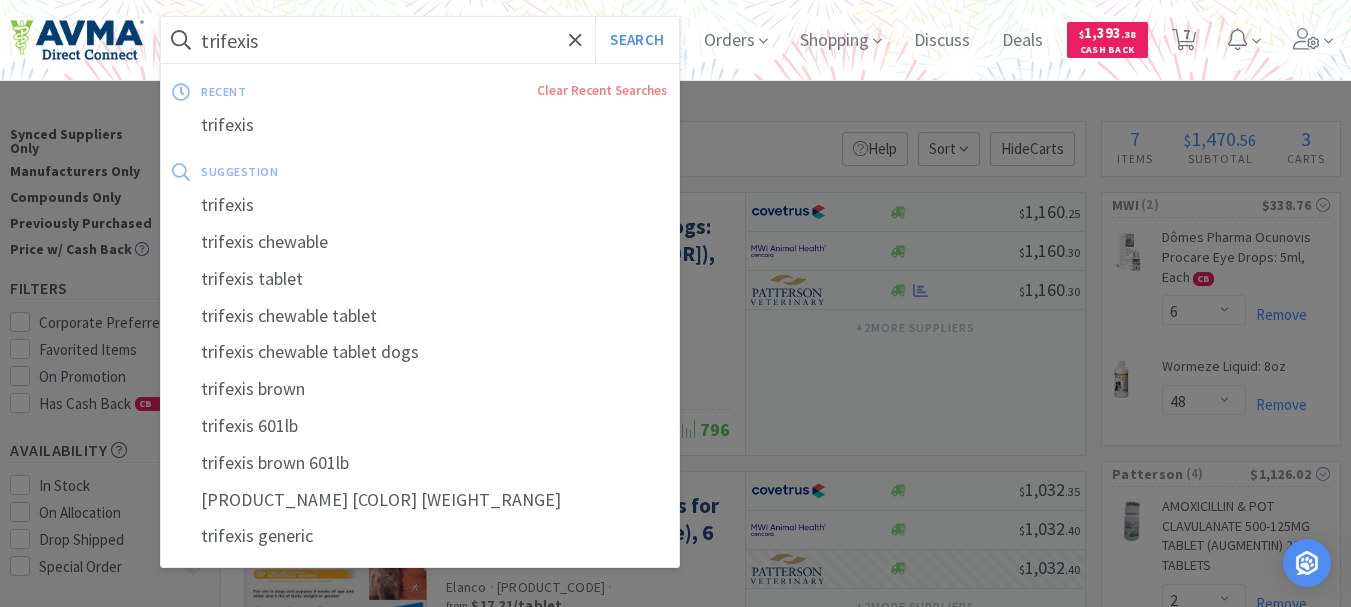 paste on "063141" 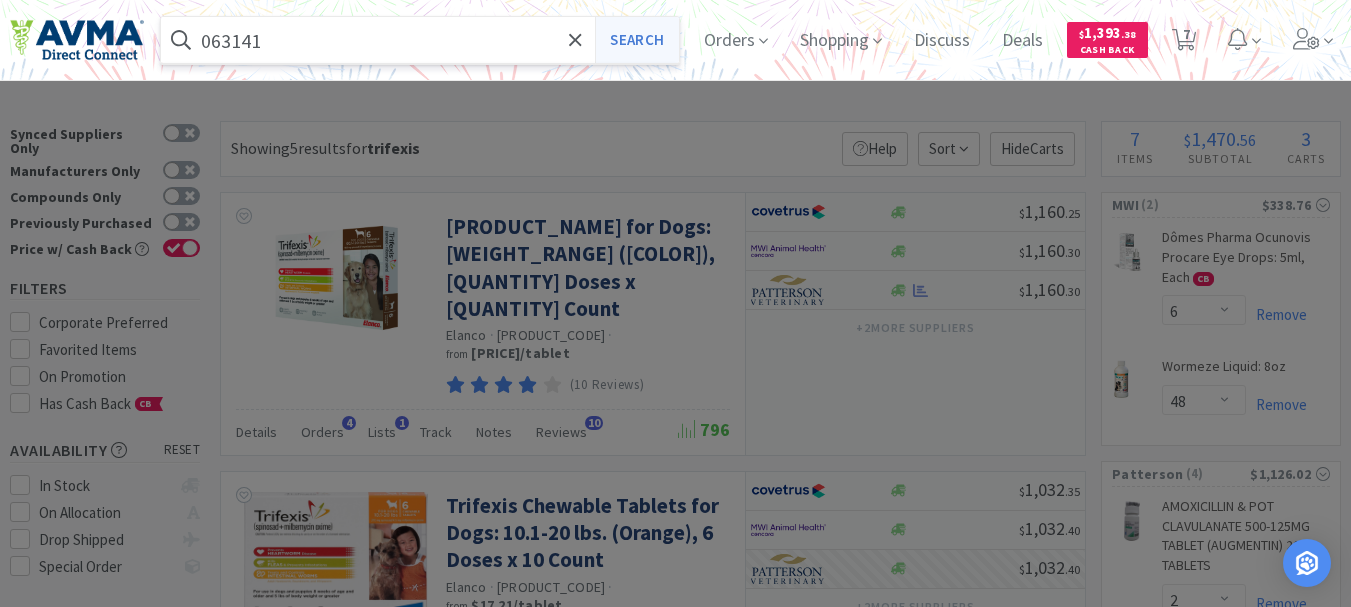 click on "Search" at bounding box center [636, 40] 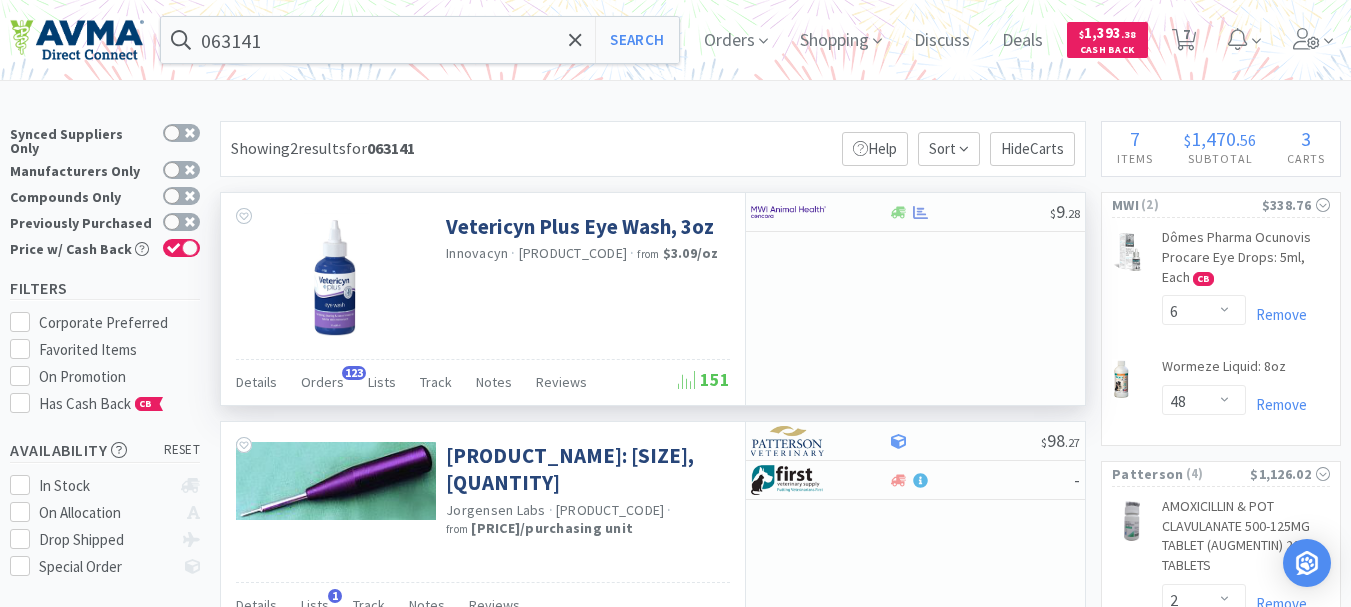 click on "[PRICE]" at bounding box center (915, 299) 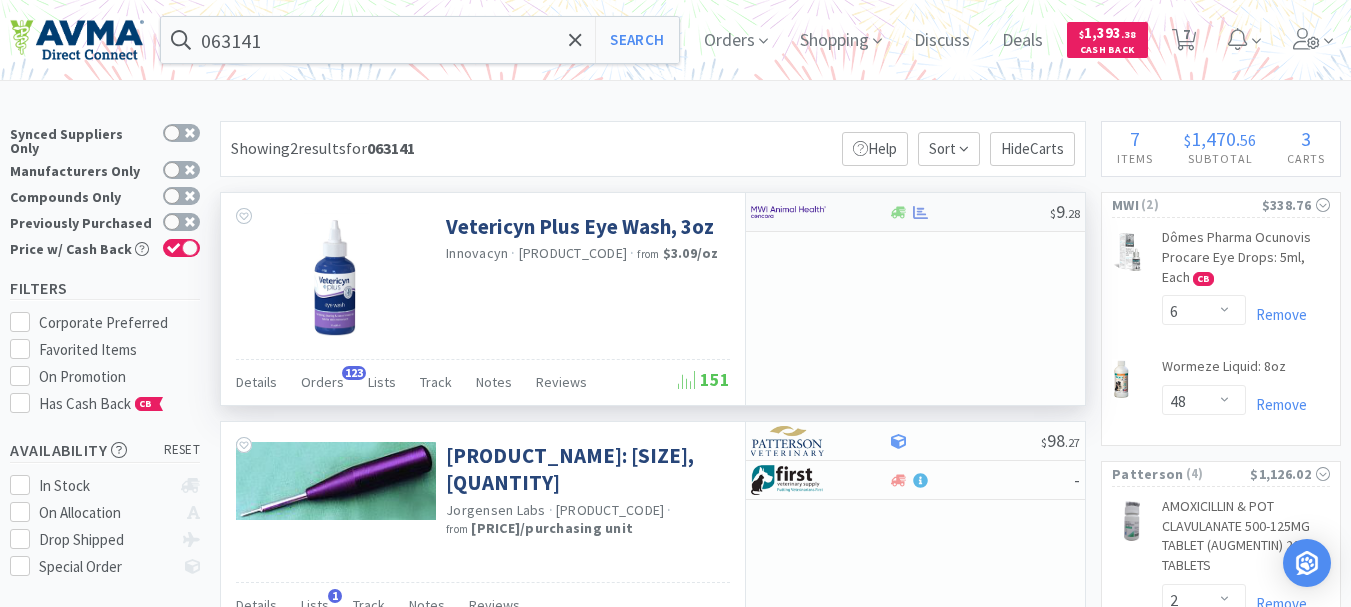 click at bounding box center [788, 212] 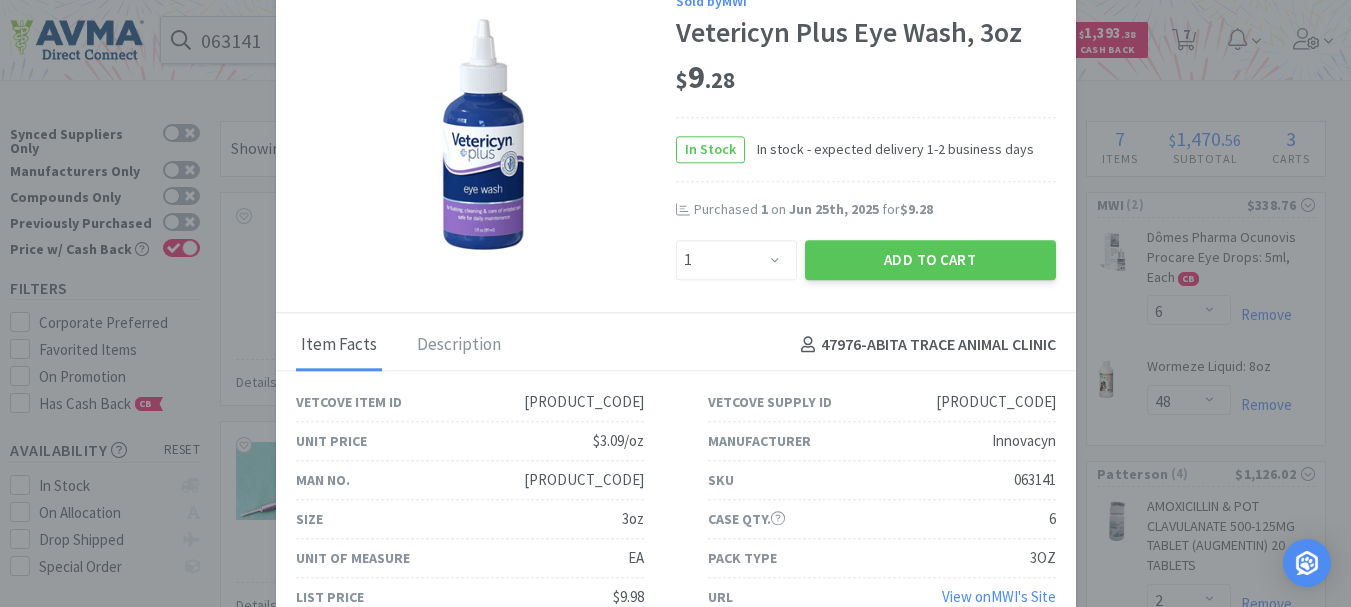 drag, startPoint x: 1120, startPoint y: 104, endPoint x: 1091, endPoint y: 100, distance: 29.274563 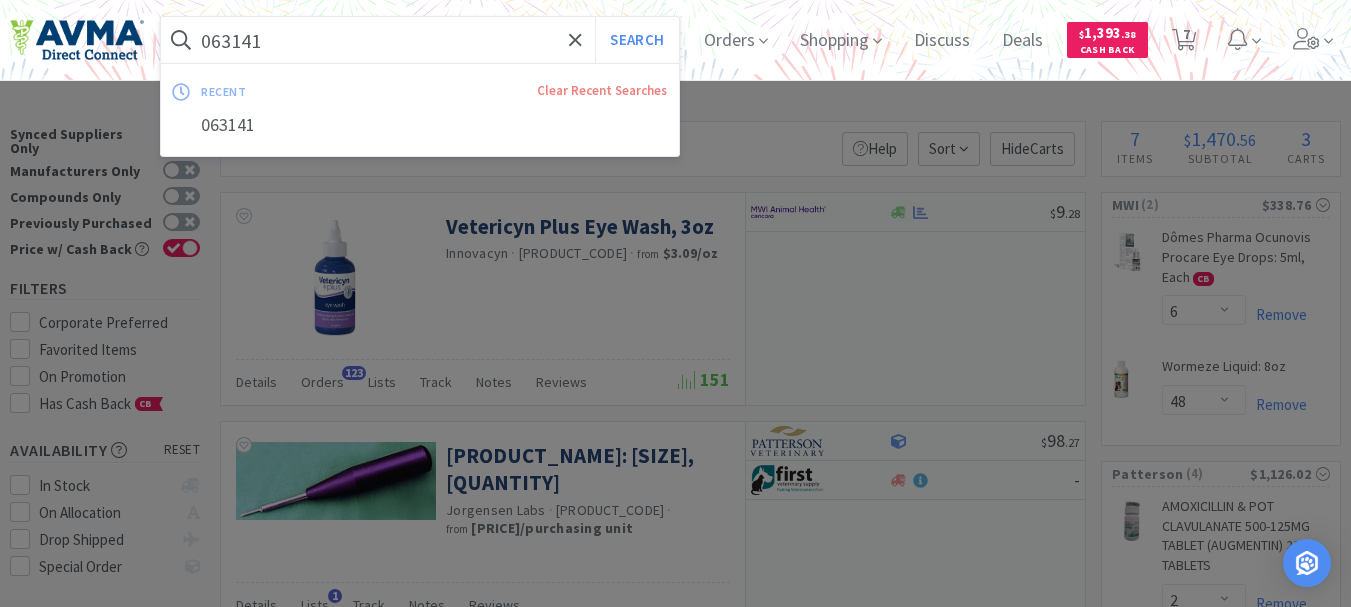 click on "063141" at bounding box center [420, 40] 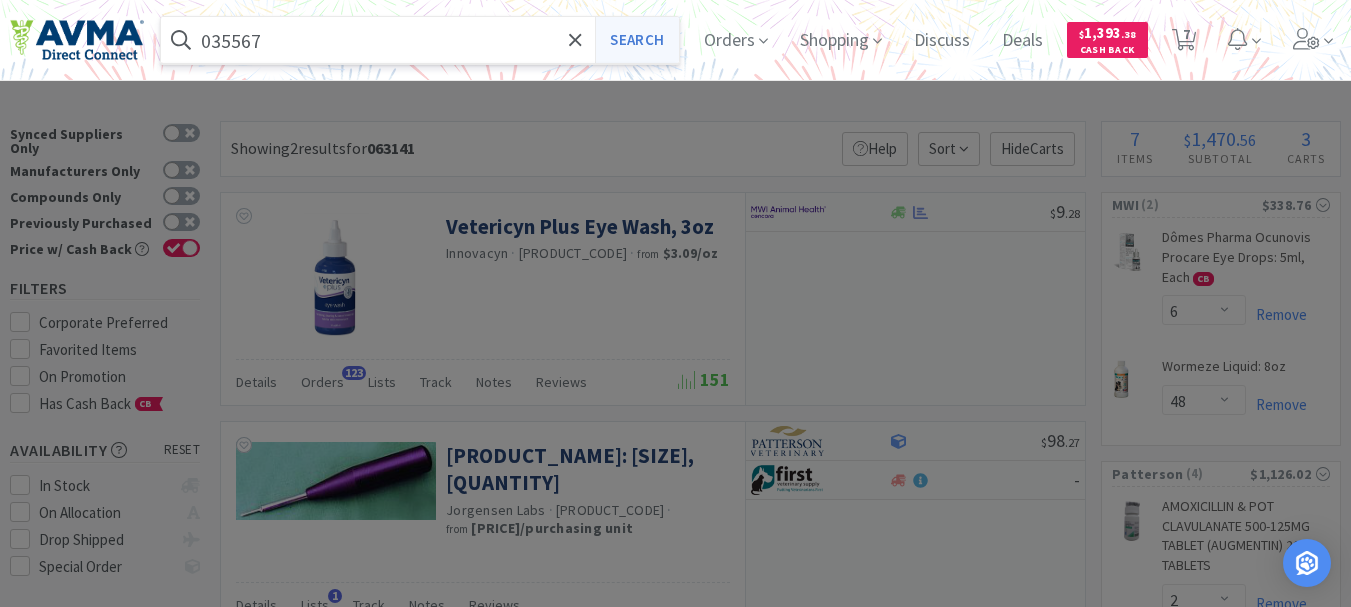 click on "Search" at bounding box center (636, 40) 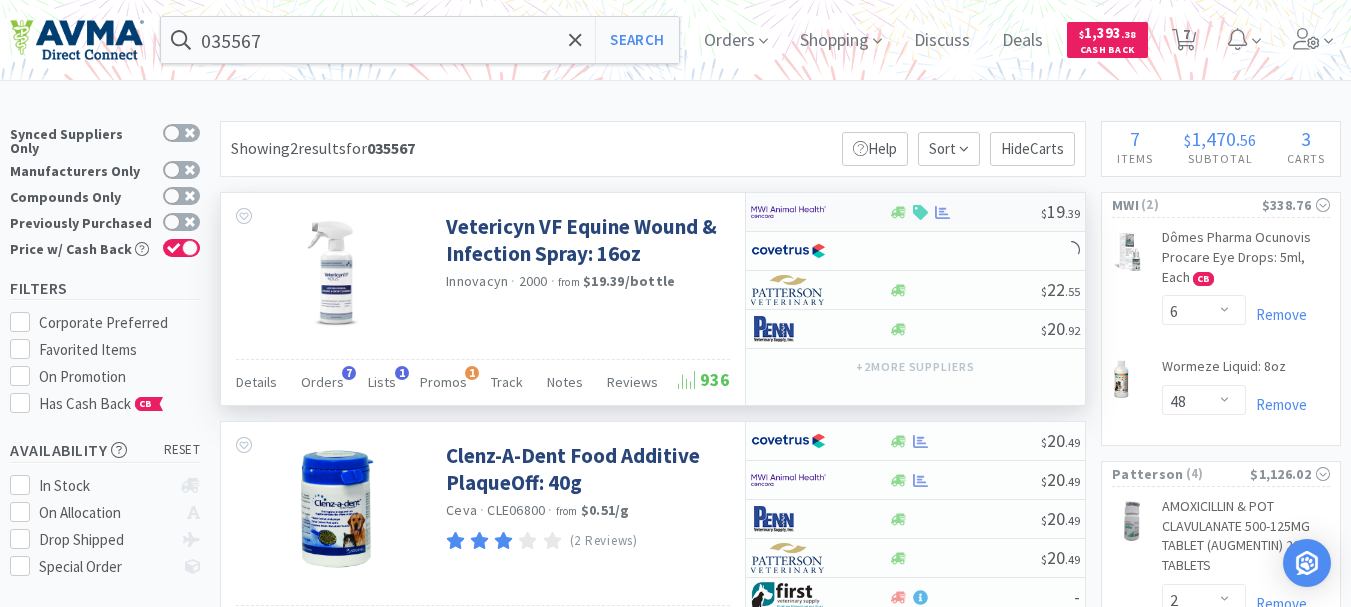 click at bounding box center (788, 212) 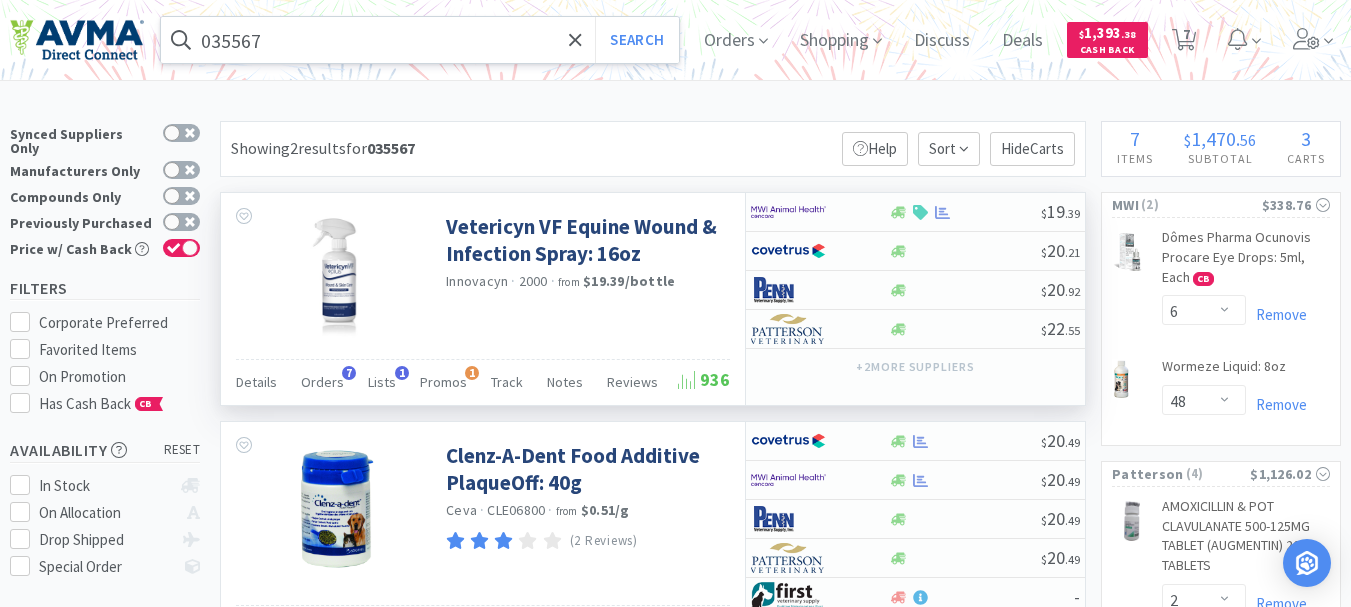 click on "035567" at bounding box center [420, 40] 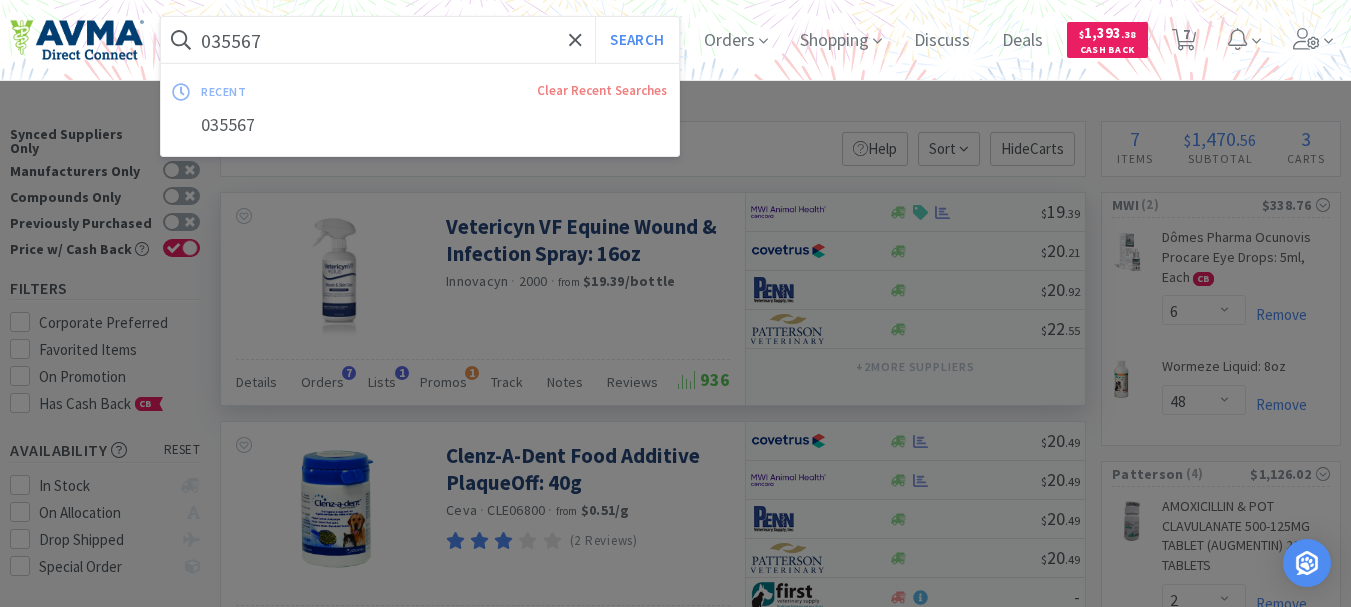 paste on "[PRODUCT_CODE]" 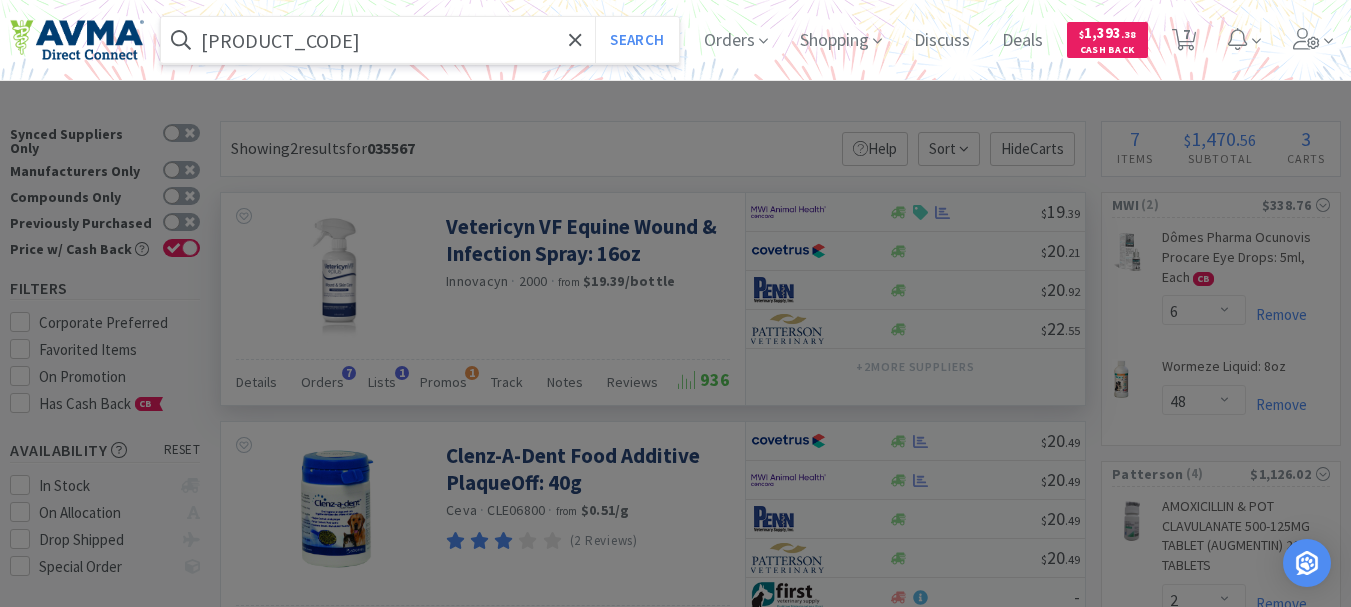 click on "Search" at bounding box center [636, 40] 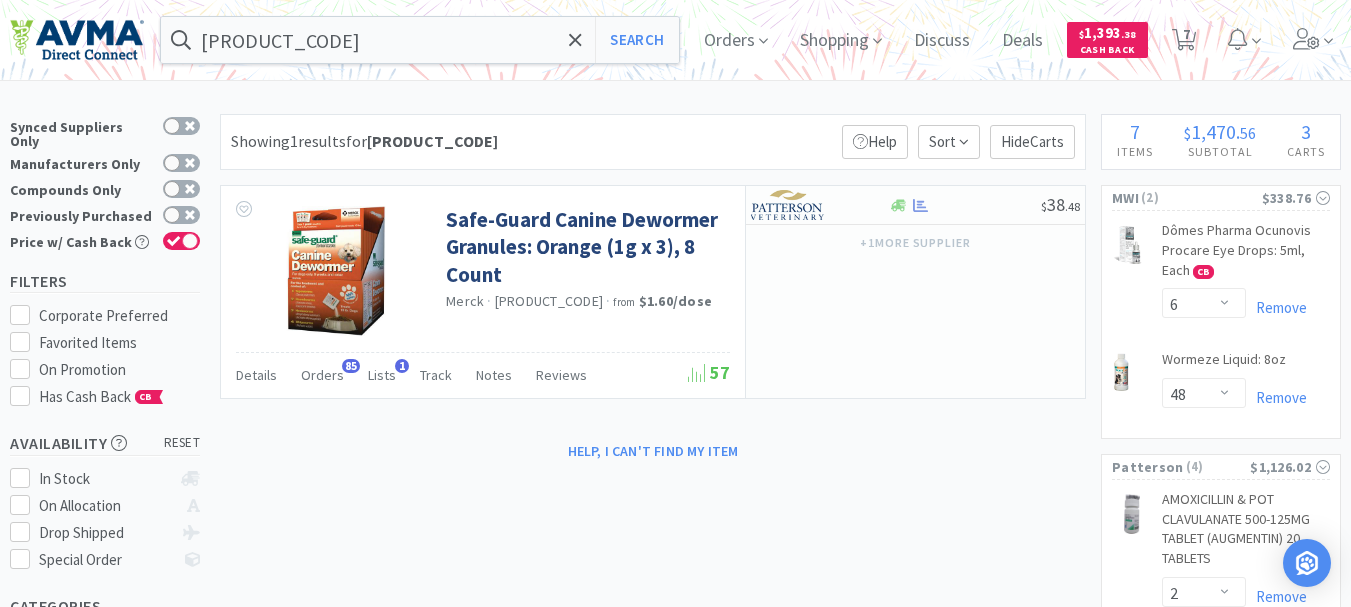 scroll, scrollTop: 0, scrollLeft: 0, axis: both 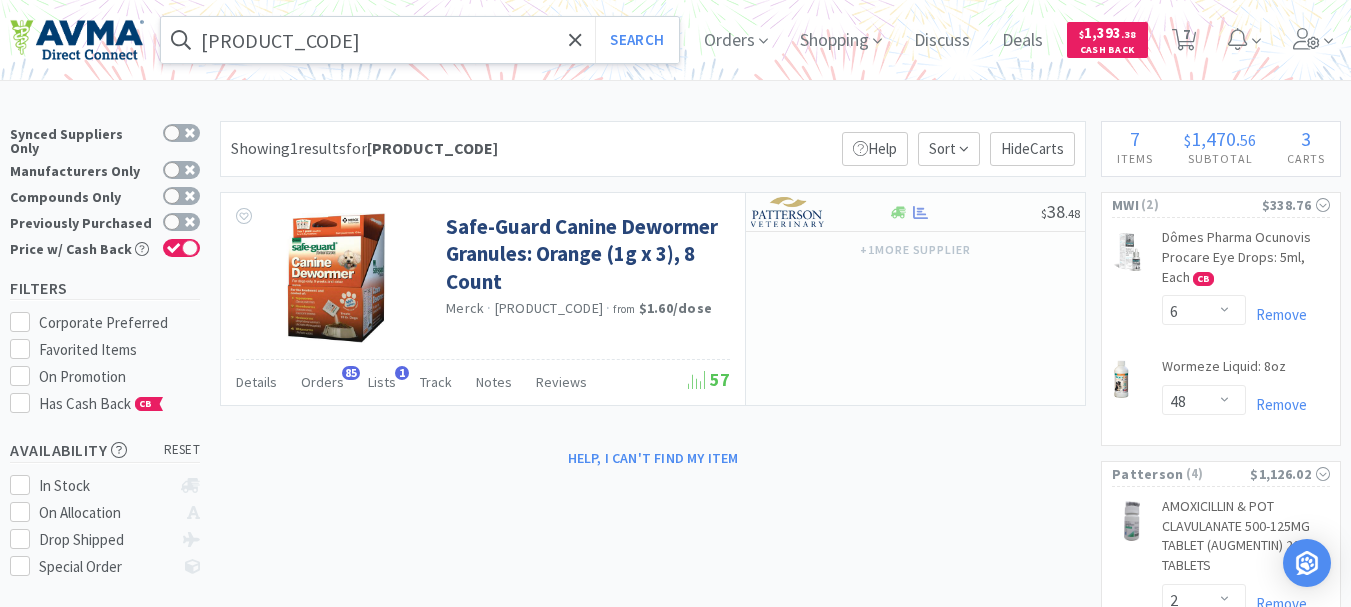 click on "[PRODUCT_CODE]" at bounding box center [420, 40] 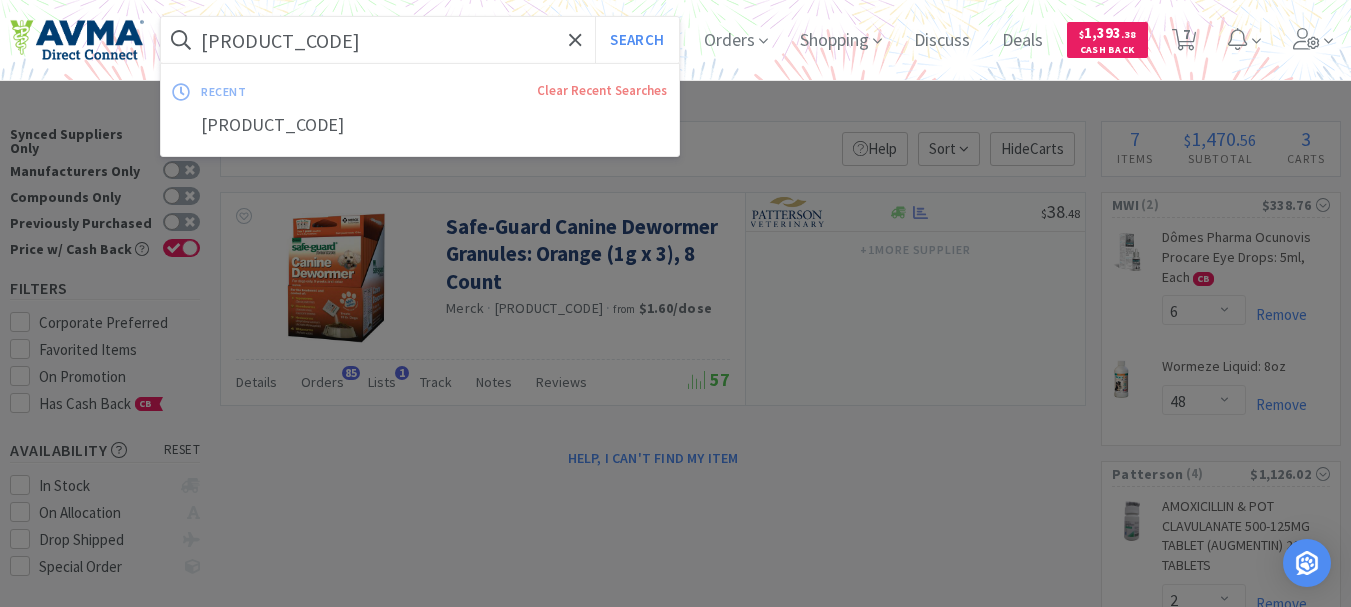 paste on "[PRODUCT_CODE]" 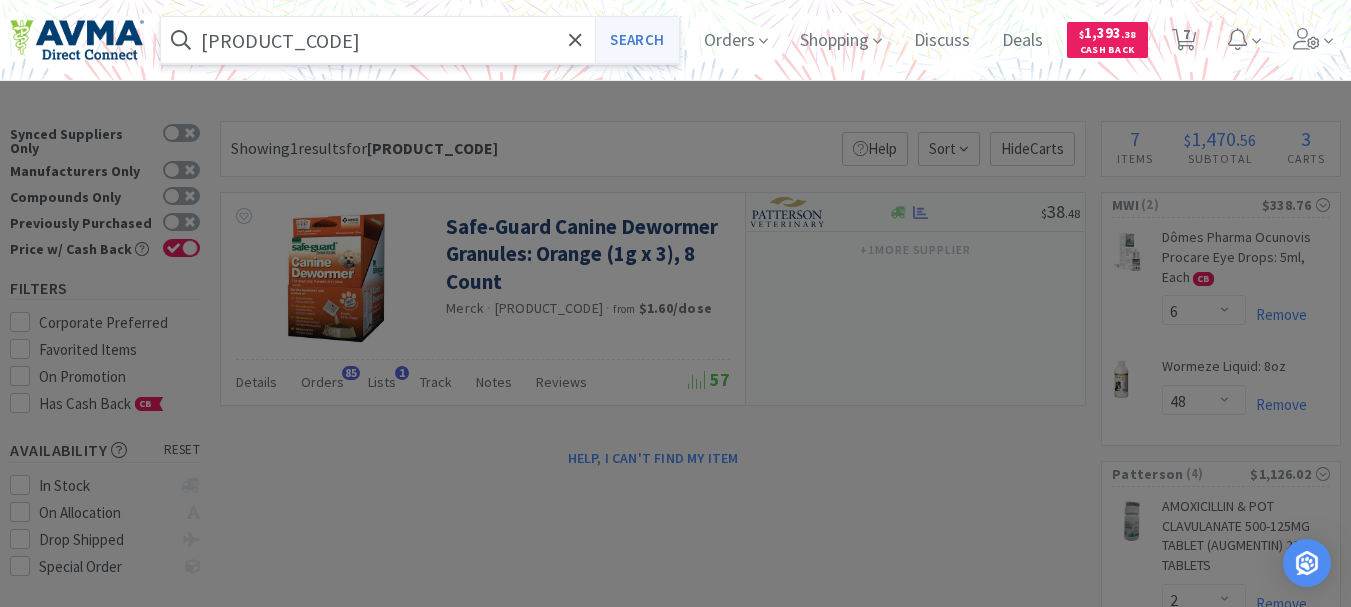 click on "Search" at bounding box center (636, 40) 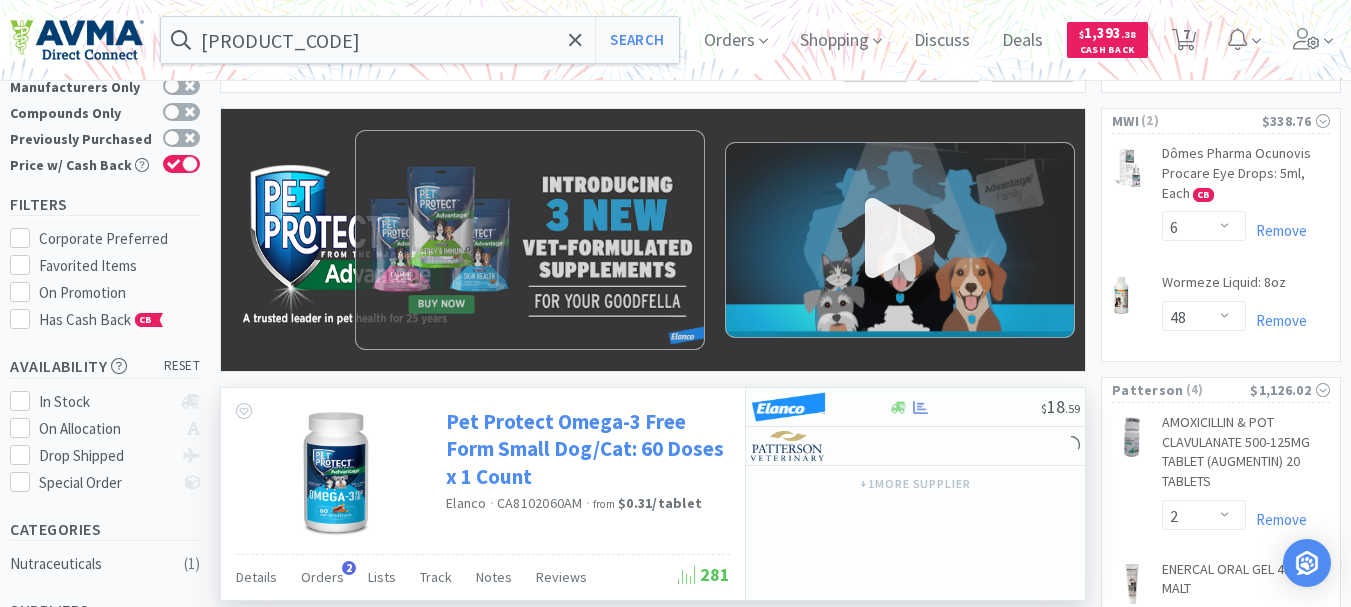 scroll, scrollTop: 200, scrollLeft: 0, axis: vertical 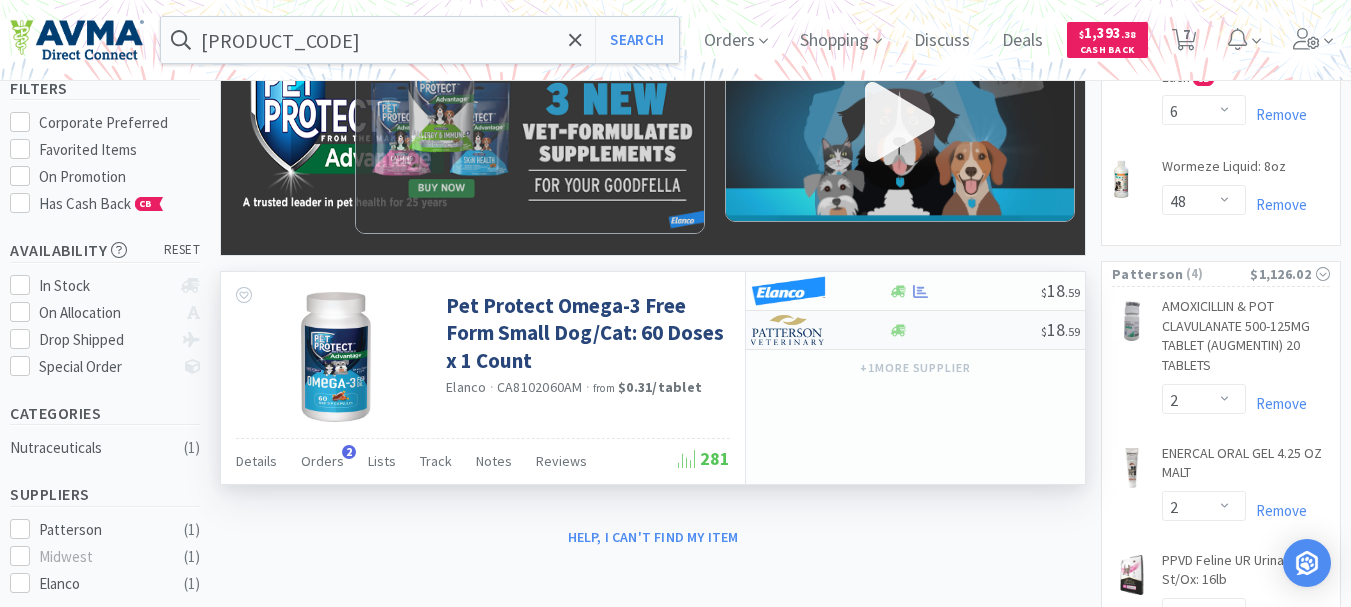 click at bounding box center (788, 291) 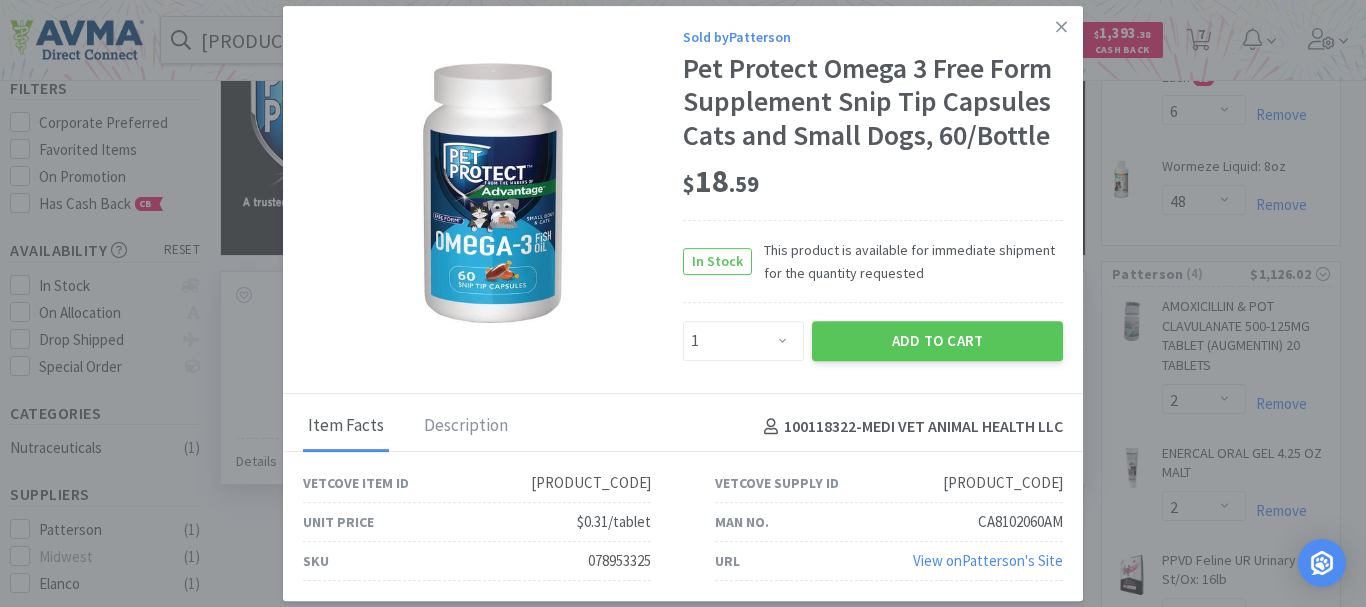 click on "078953325" at bounding box center [591, 483] 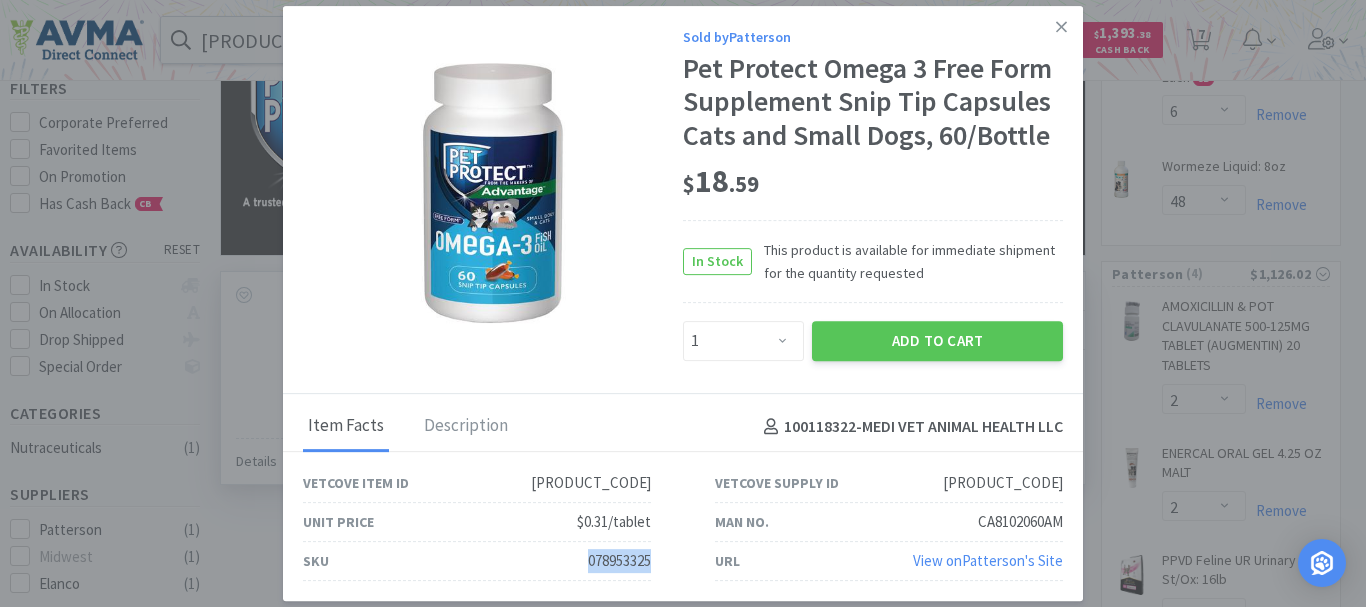 click on "078953325" at bounding box center [591, 483] 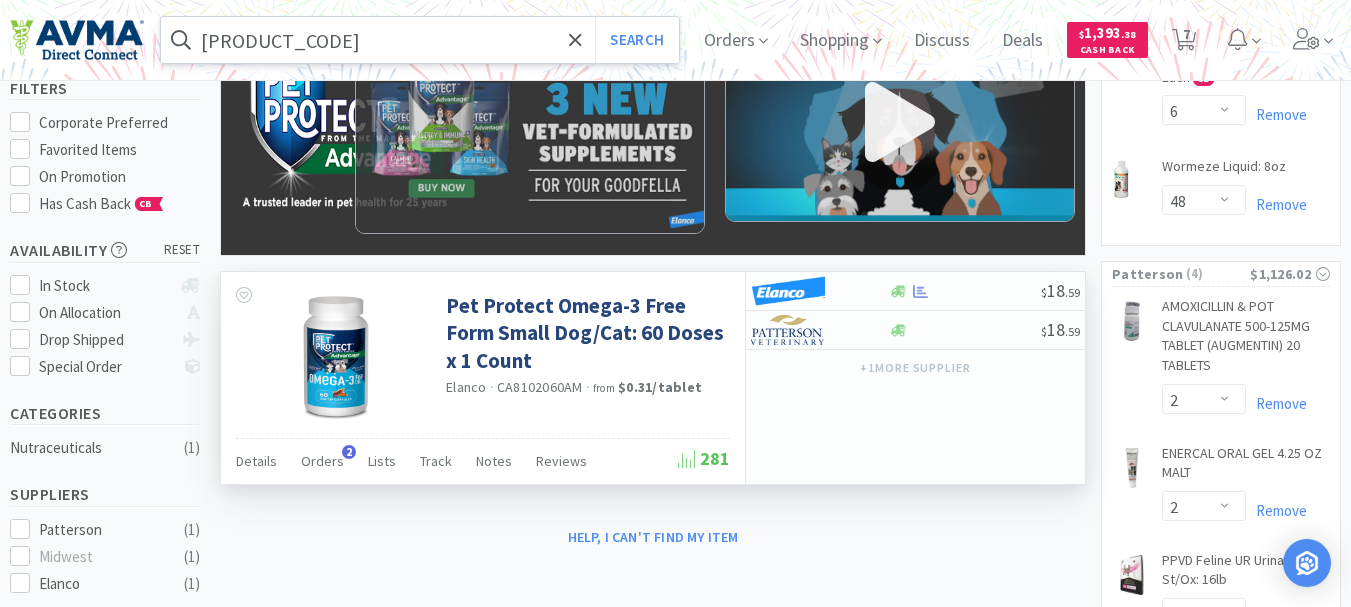 click on "[PRODUCT_CODE]" at bounding box center (420, 40) 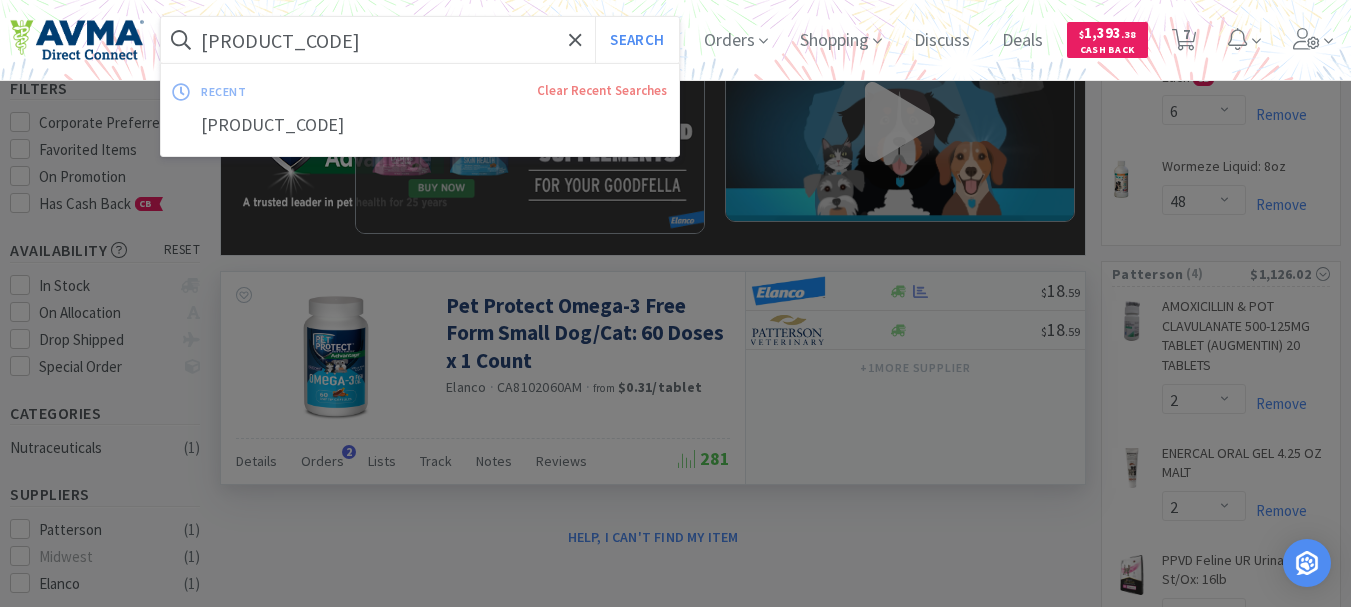 paste on "[PRODUCT_CODE]" 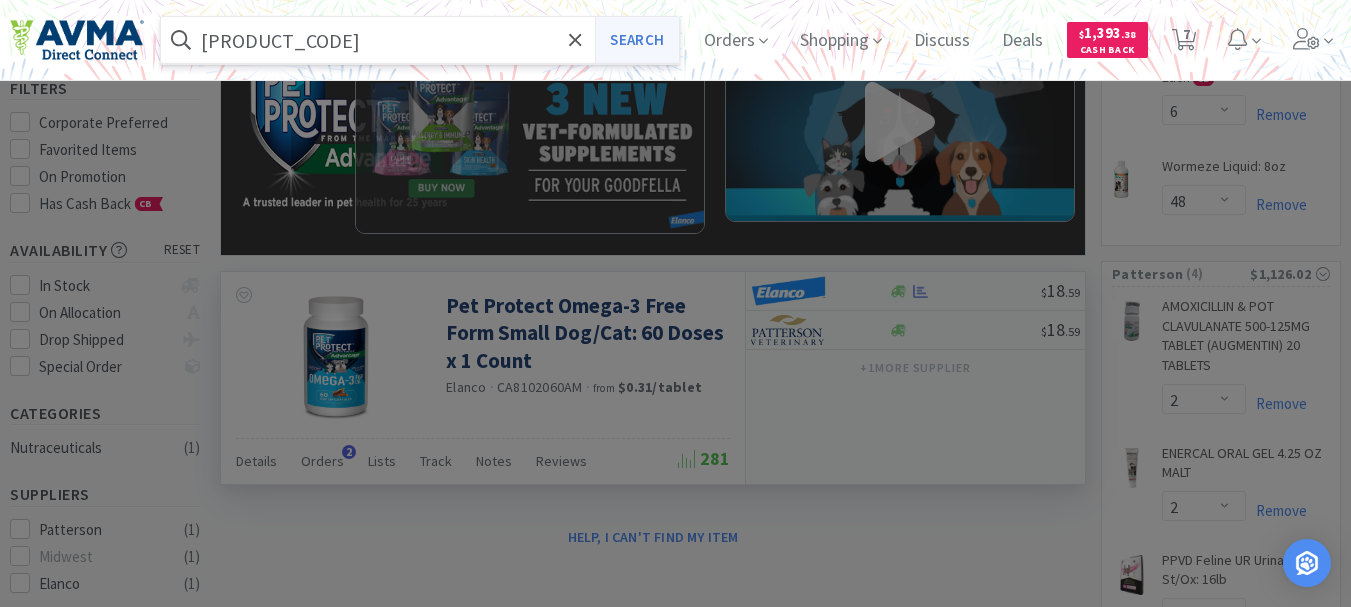 click on "Search" at bounding box center (636, 40) 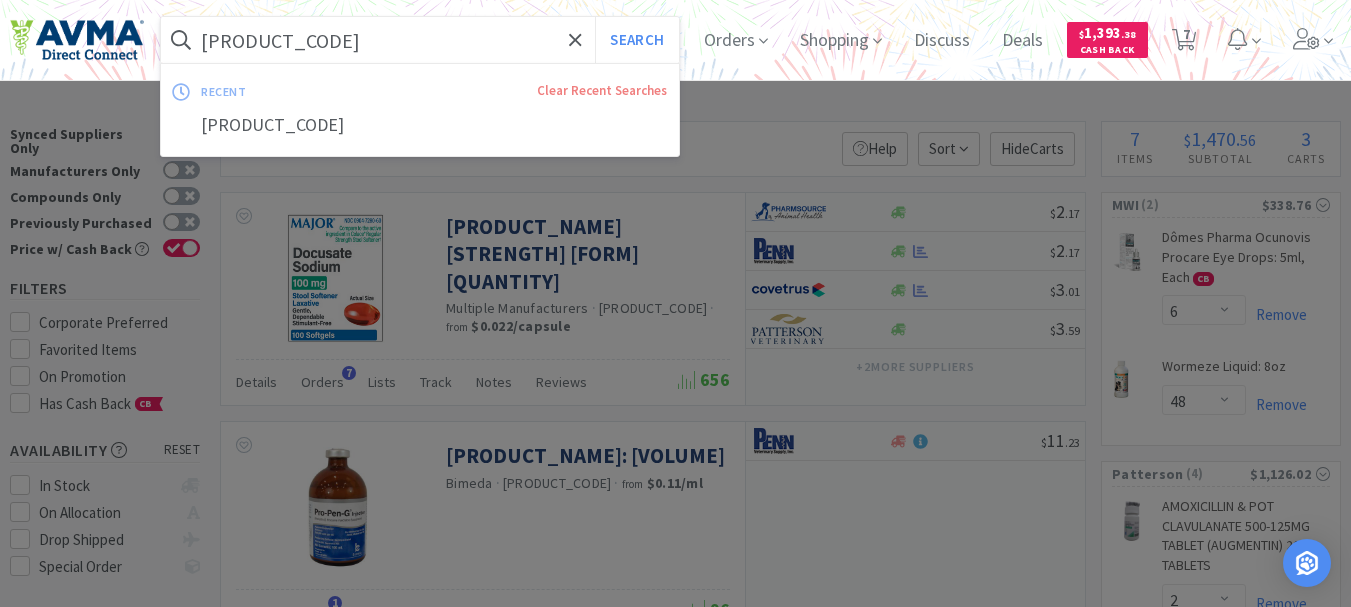 click on "[PRODUCT_CODE]" at bounding box center [420, 40] 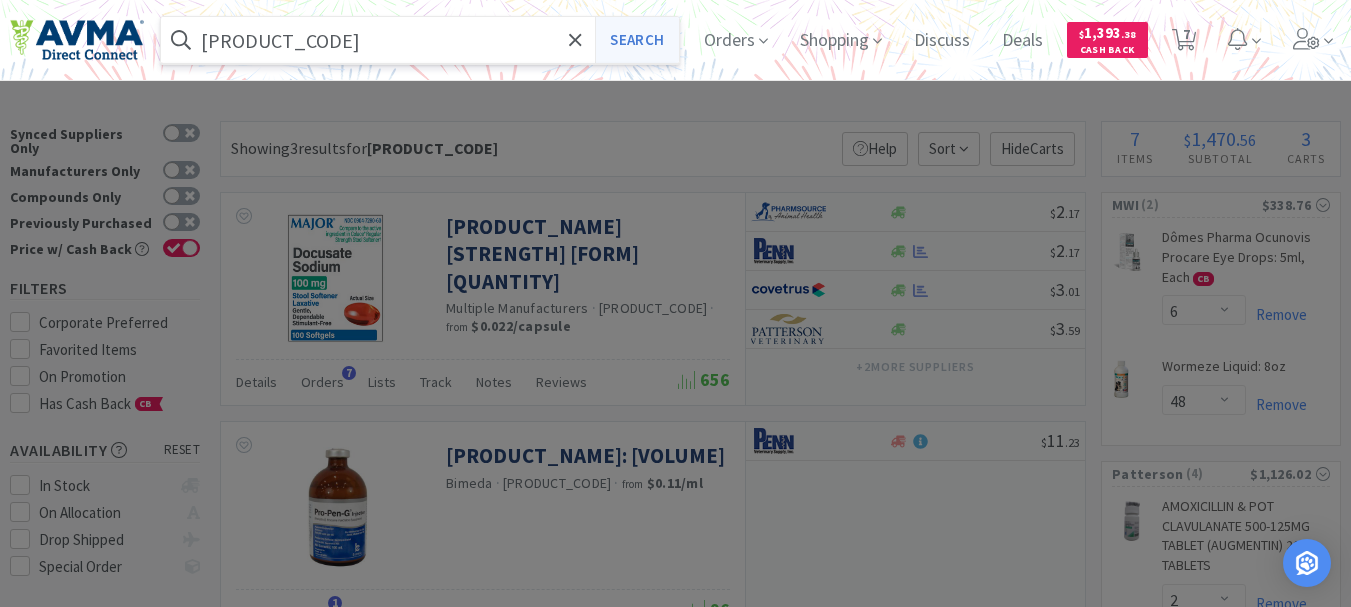 click on "Search" at bounding box center (636, 40) 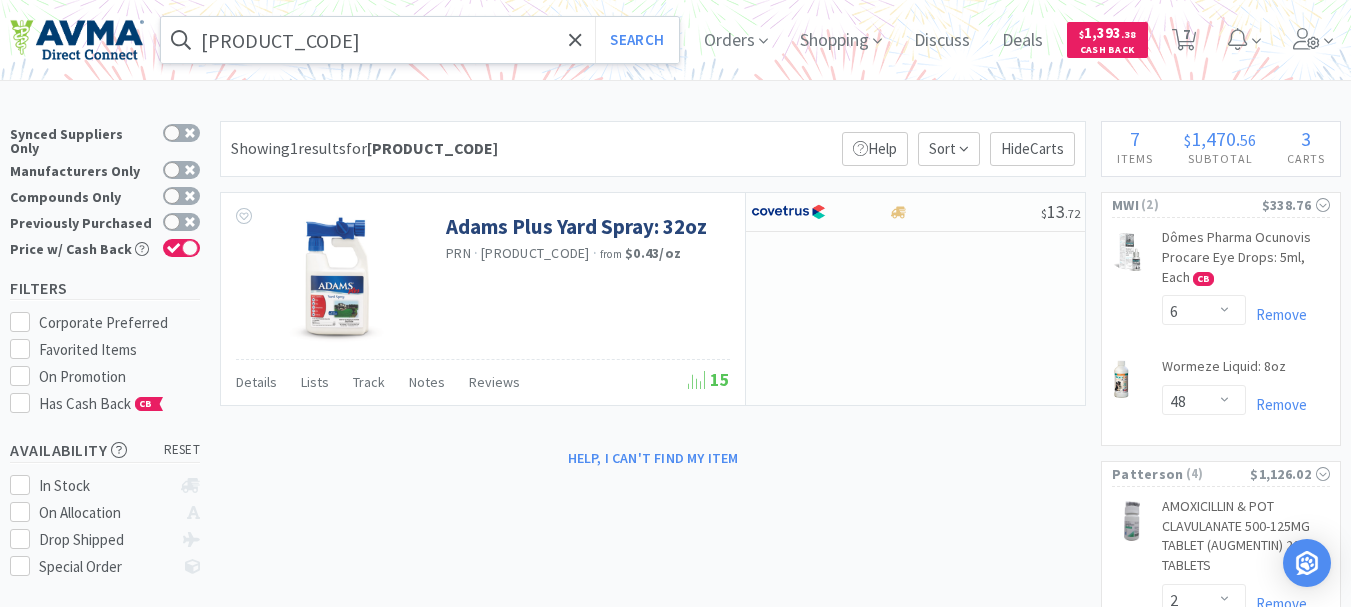 click on "[PRODUCT_CODE]" at bounding box center (420, 40) 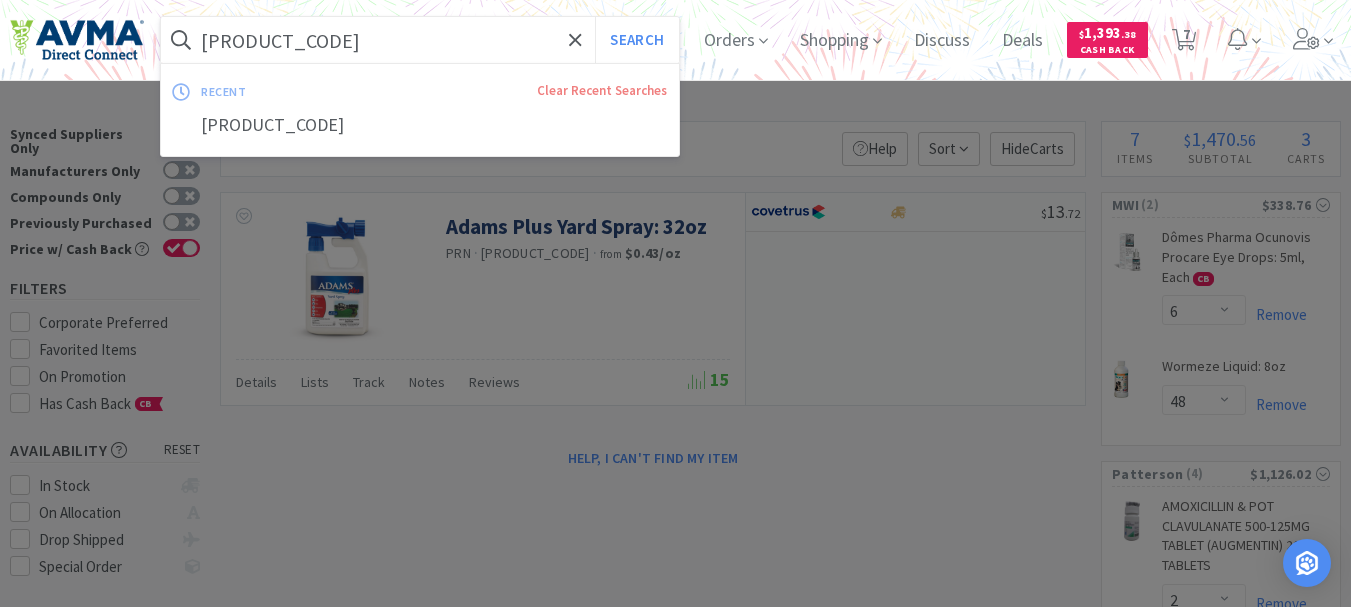 paste on "[PRODUCT_CODE]" 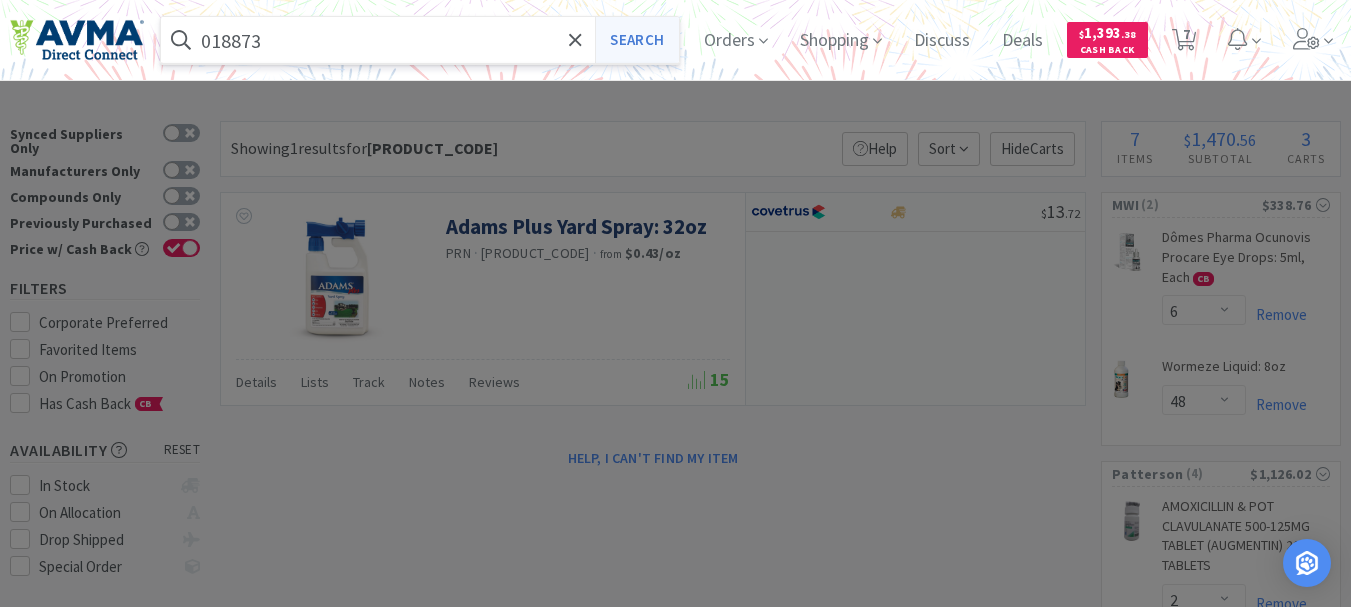 click on "Search" at bounding box center (636, 40) 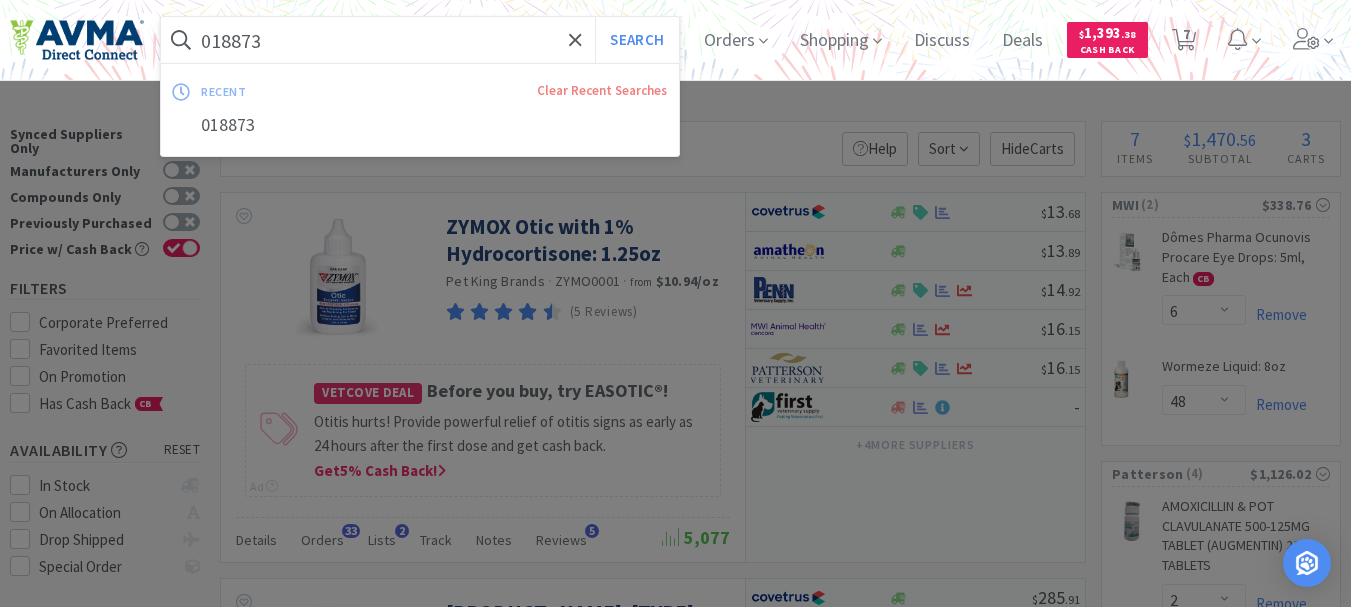 click on "018873" at bounding box center (420, 40) 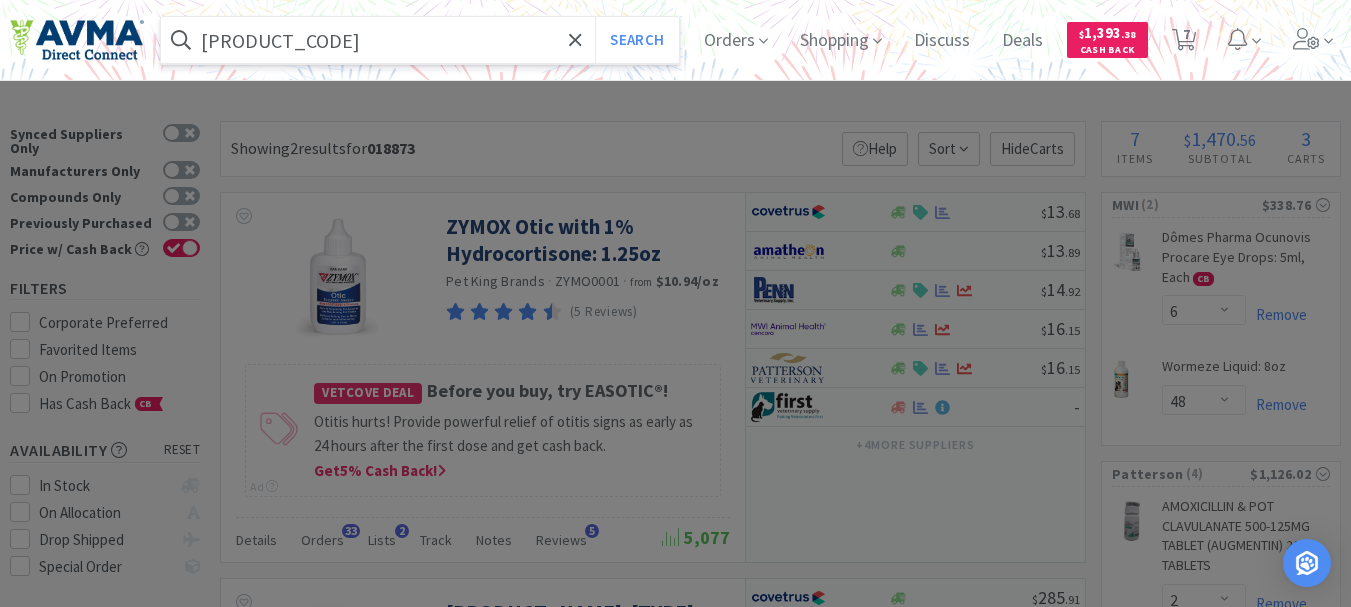 click on "Search" at bounding box center (636, 40) 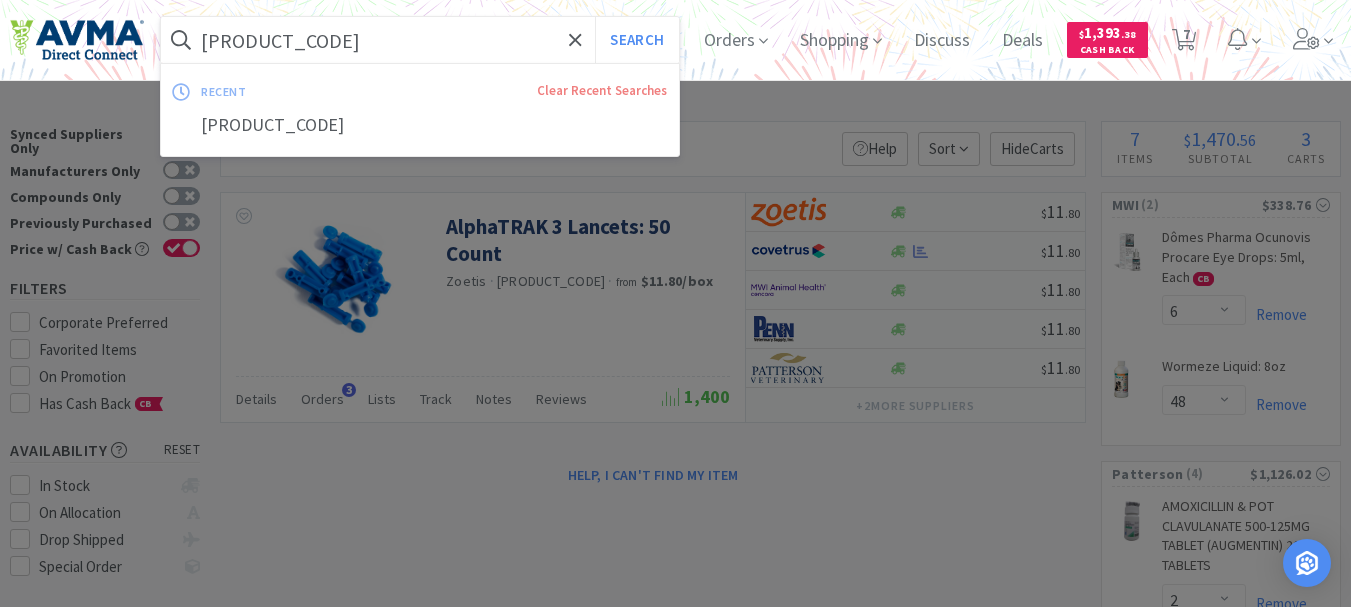 click on "[PRODUCT_CODE]" at bounding box center (420, 40) 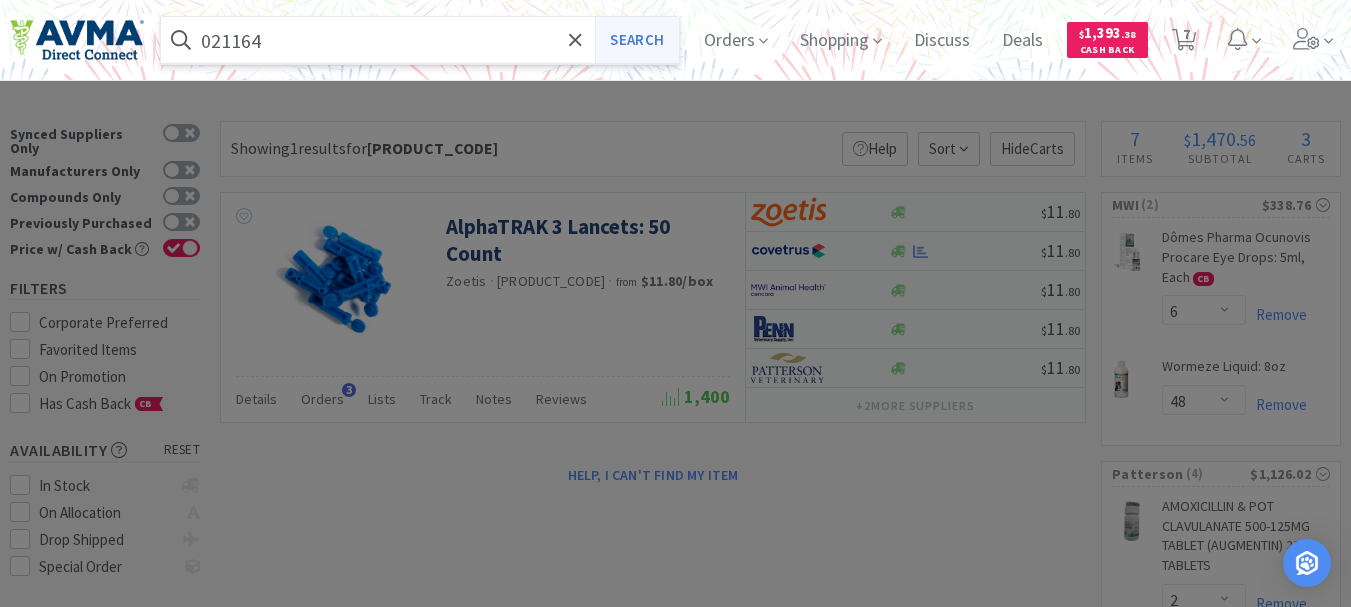 click on "Search" at bounding box center (636, 40) 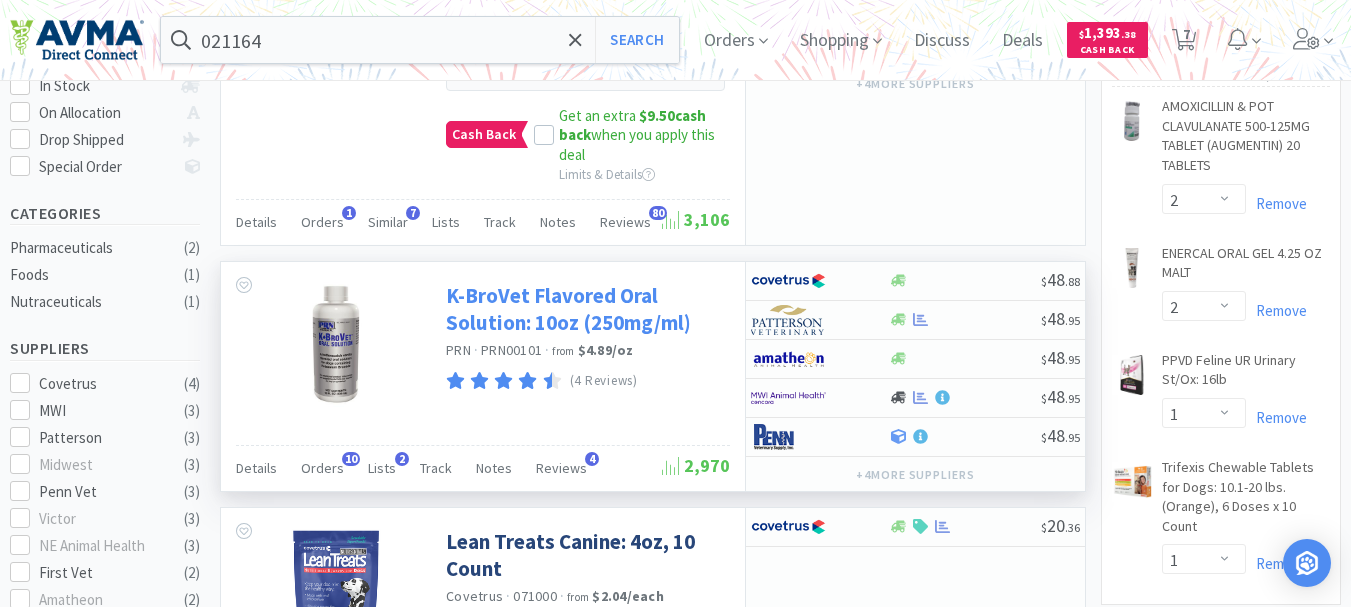 scroll, scrollTop: 600, scrollLeft: 0, axis: vertical 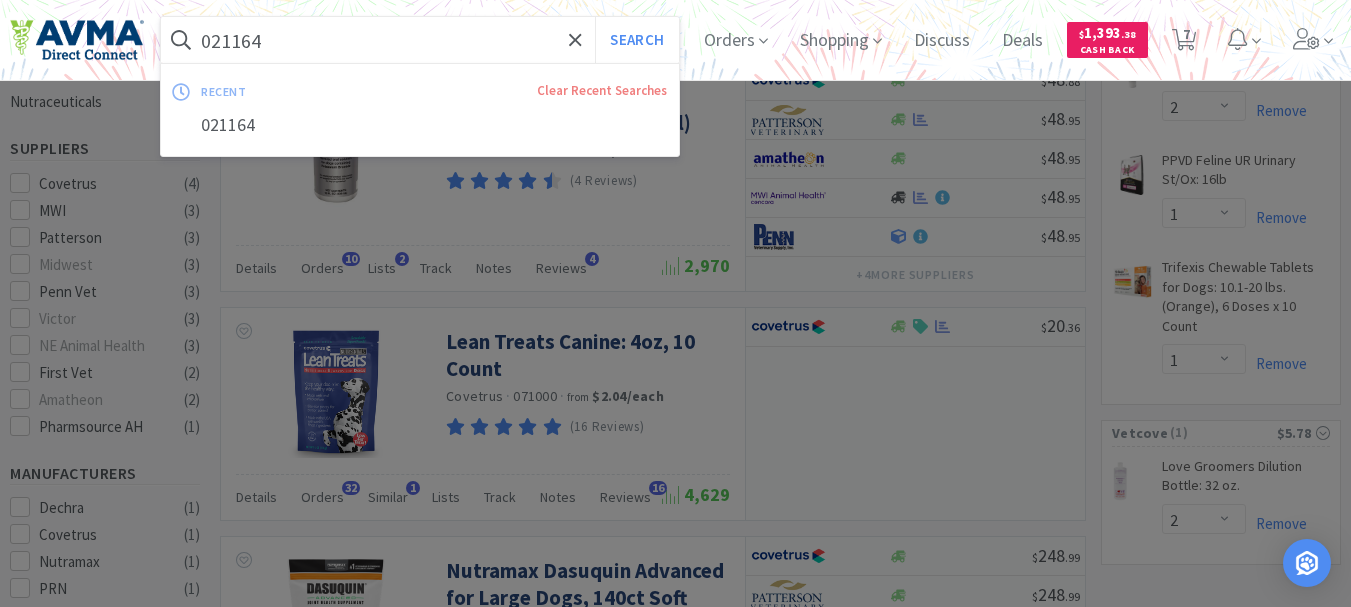 click on "021164" at bounding box center [420, 40] 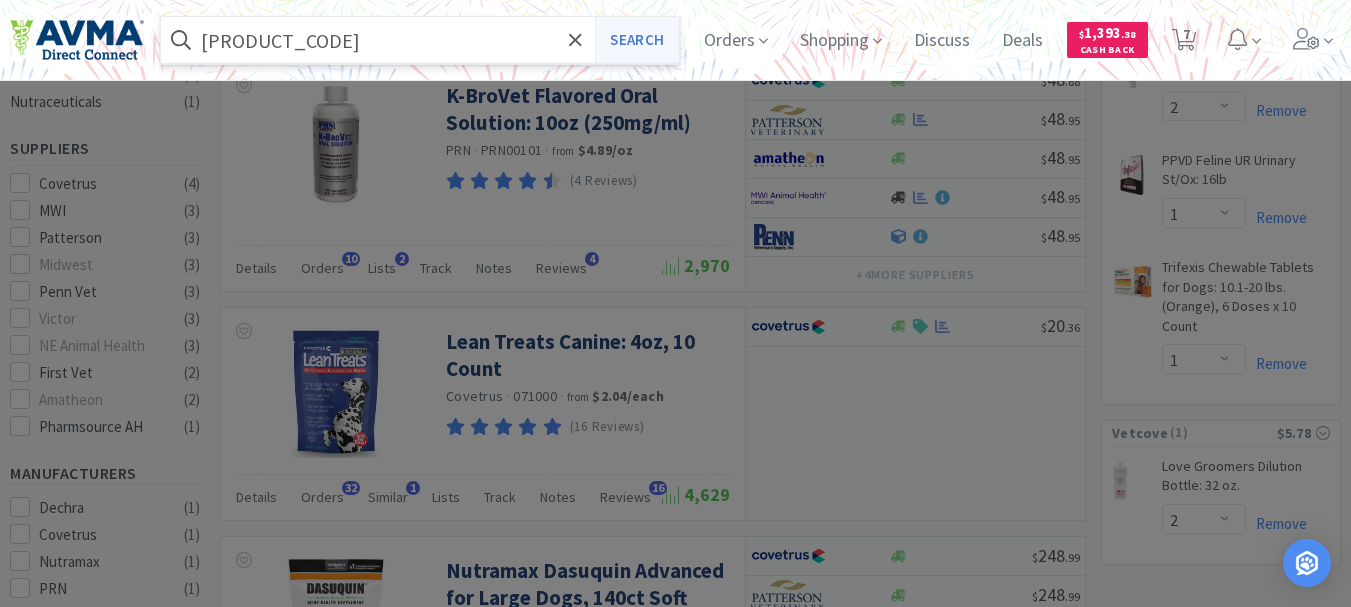 click on "Search" at bounding box center (636, 40) 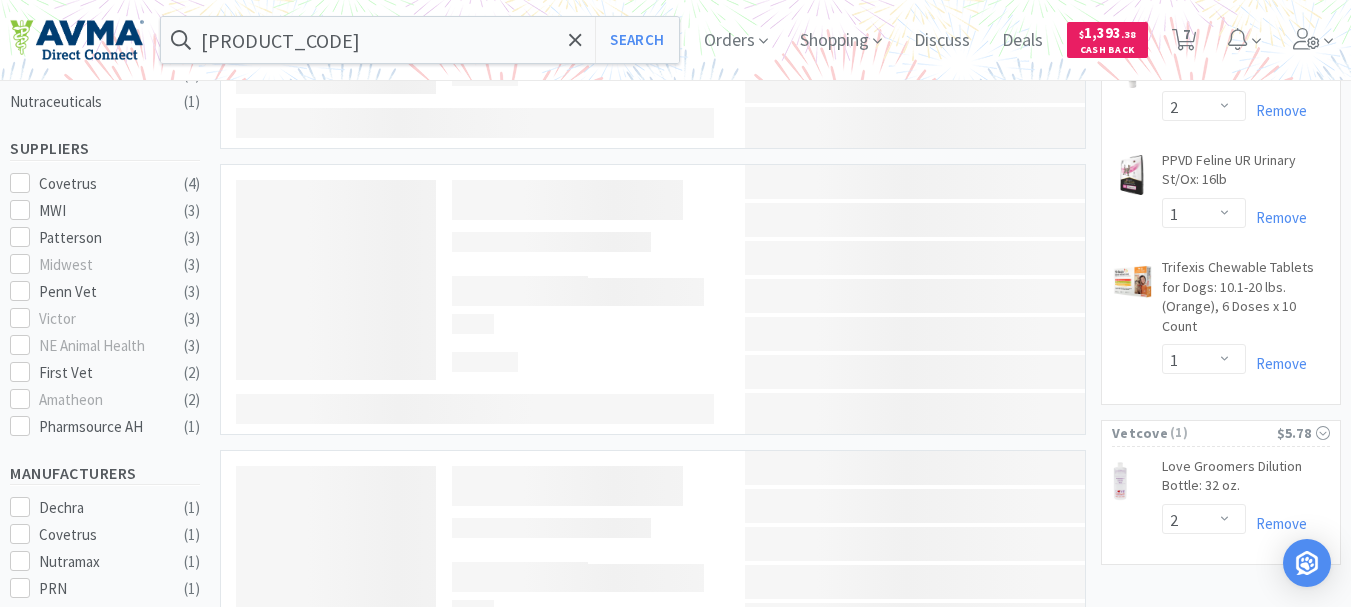 scroll, scrollTop: 0, scrollLeft: 0, axis: both 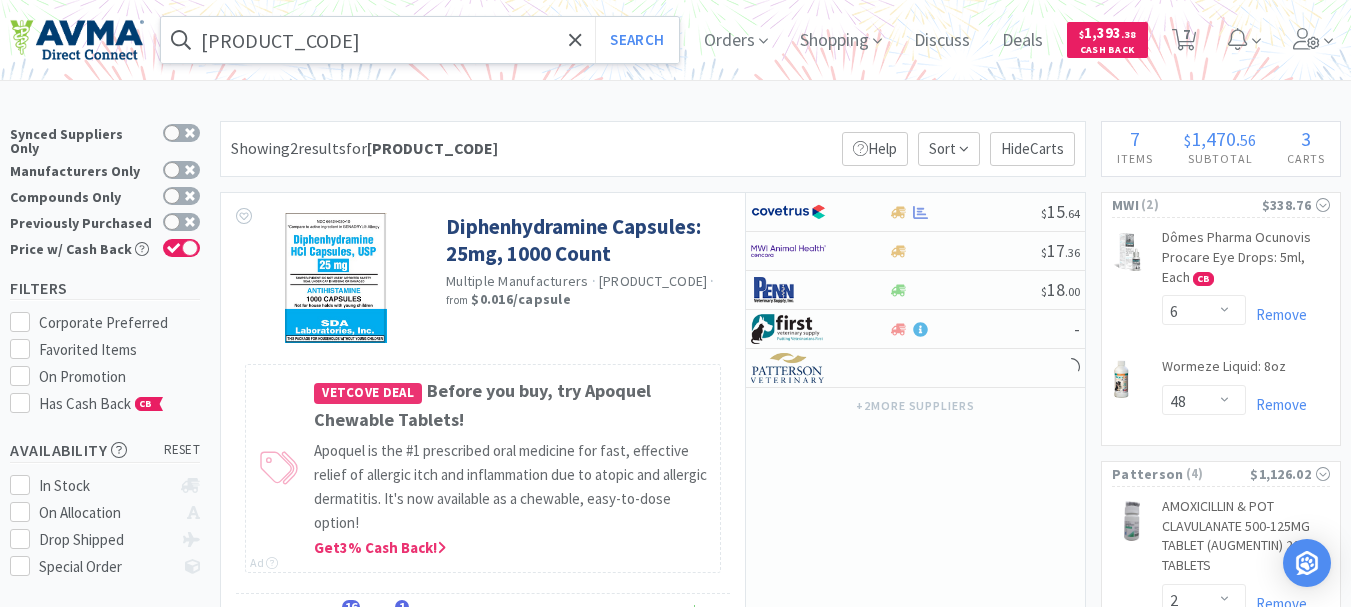 click on "[PRODUCT_CODE]" at bounding box center (420, 40) 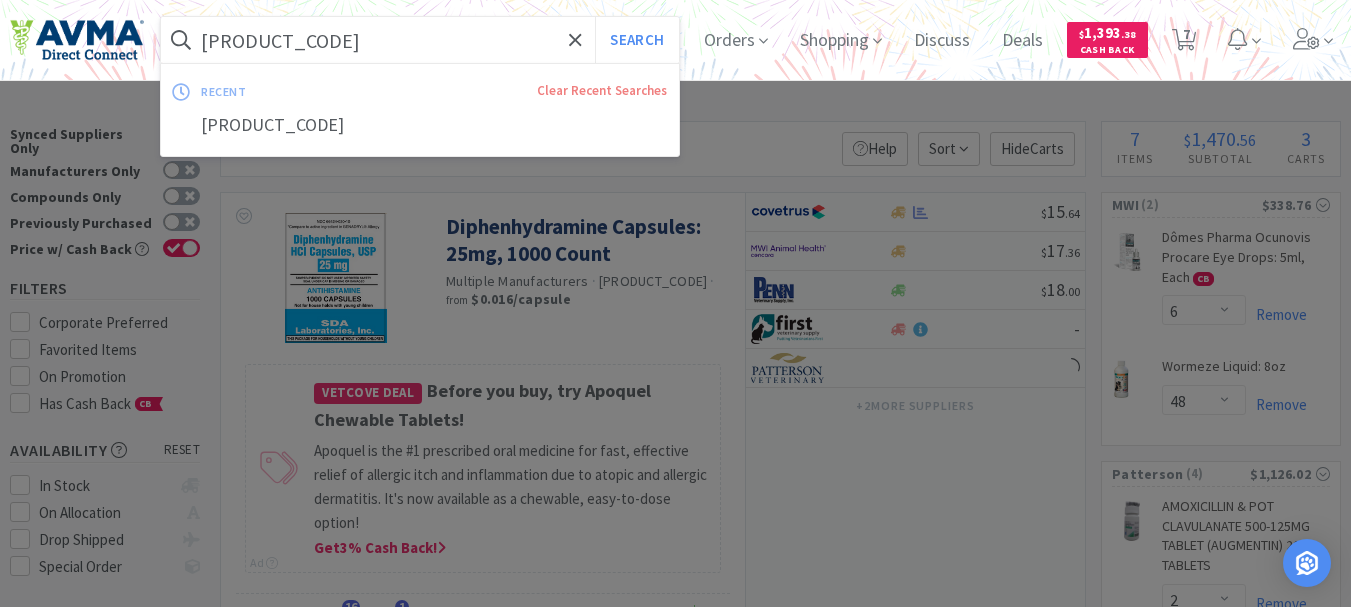 paste on "20642" 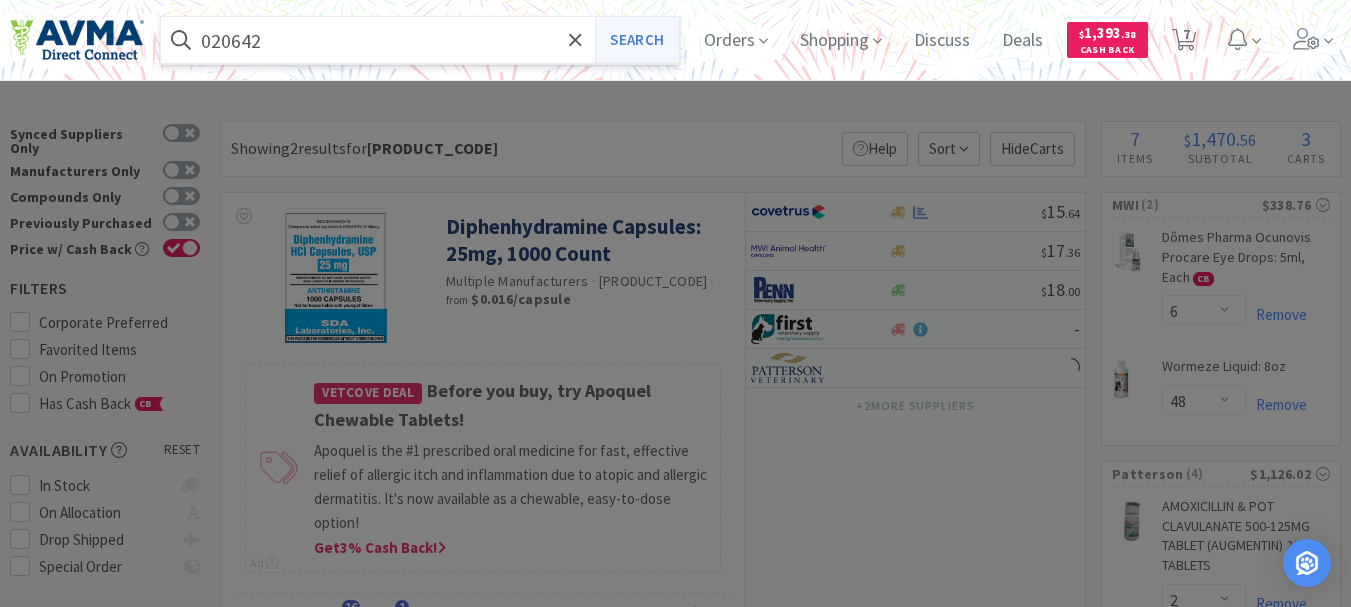 click on "Search" at bounding box center (636, 40) 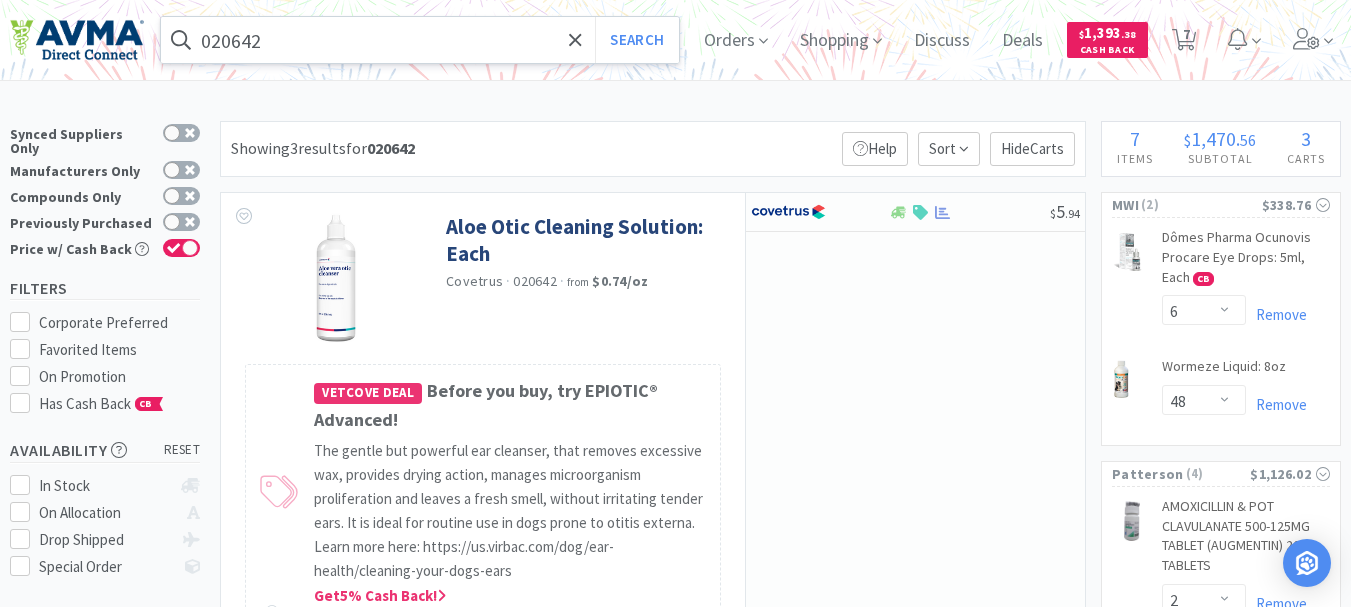 click on "020642" at bounding box center [420, 40] 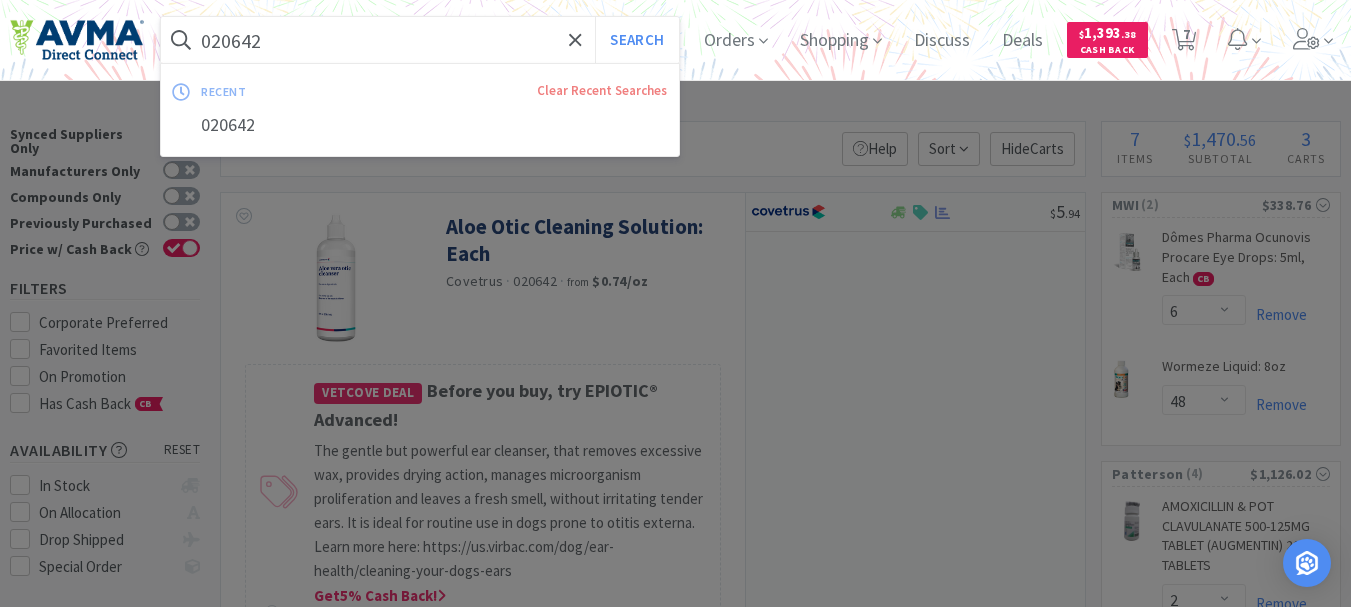 paste on "[PRODUCT_CODE]" 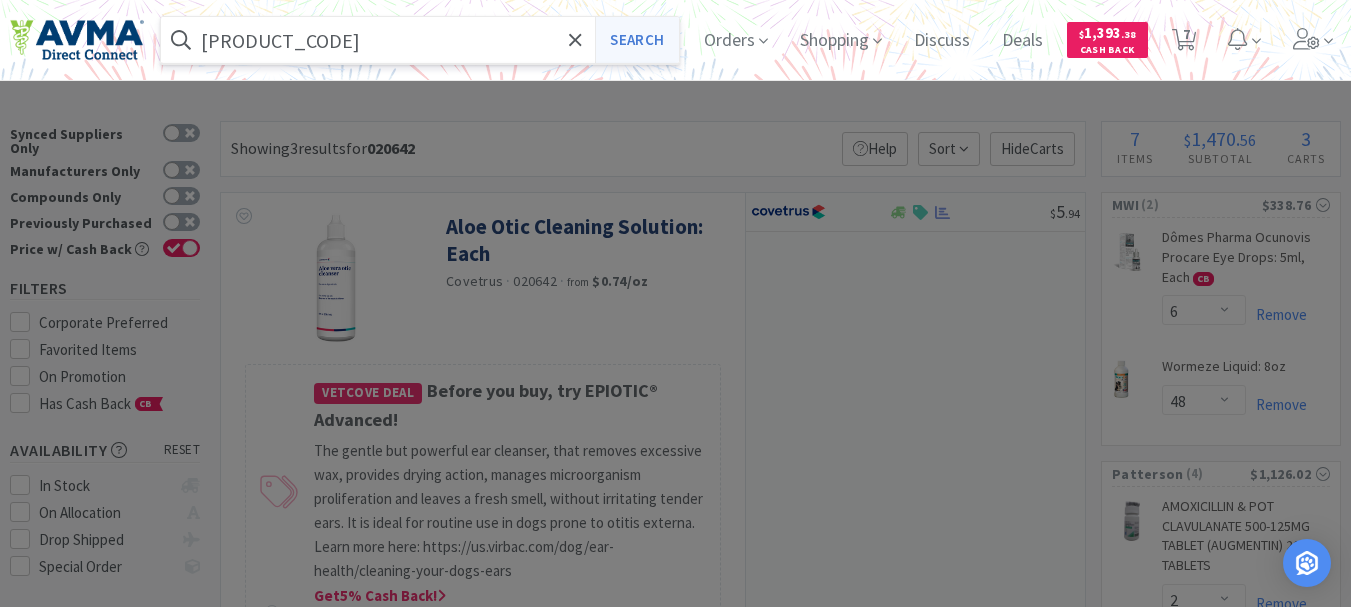 click on "Search" at bounding box center (636, 40) 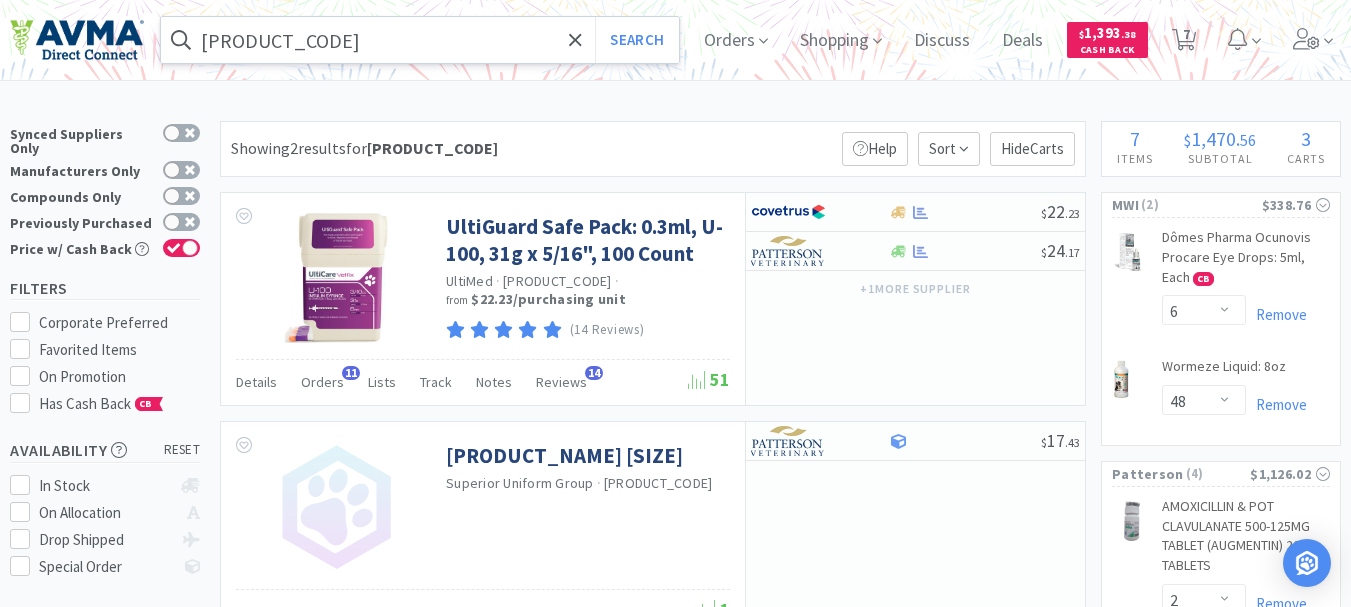 click on "[PRODUCT_CODE]" at bounding box center [420, 40] 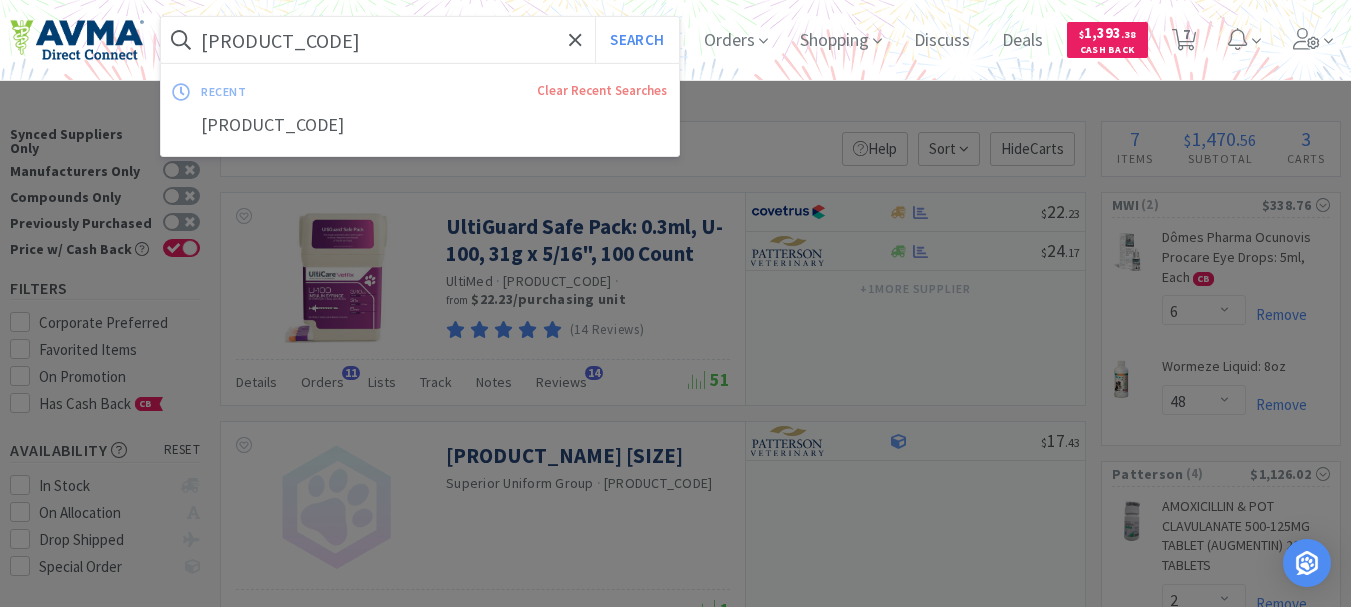 paste on "[PRODUCT_CODE]" 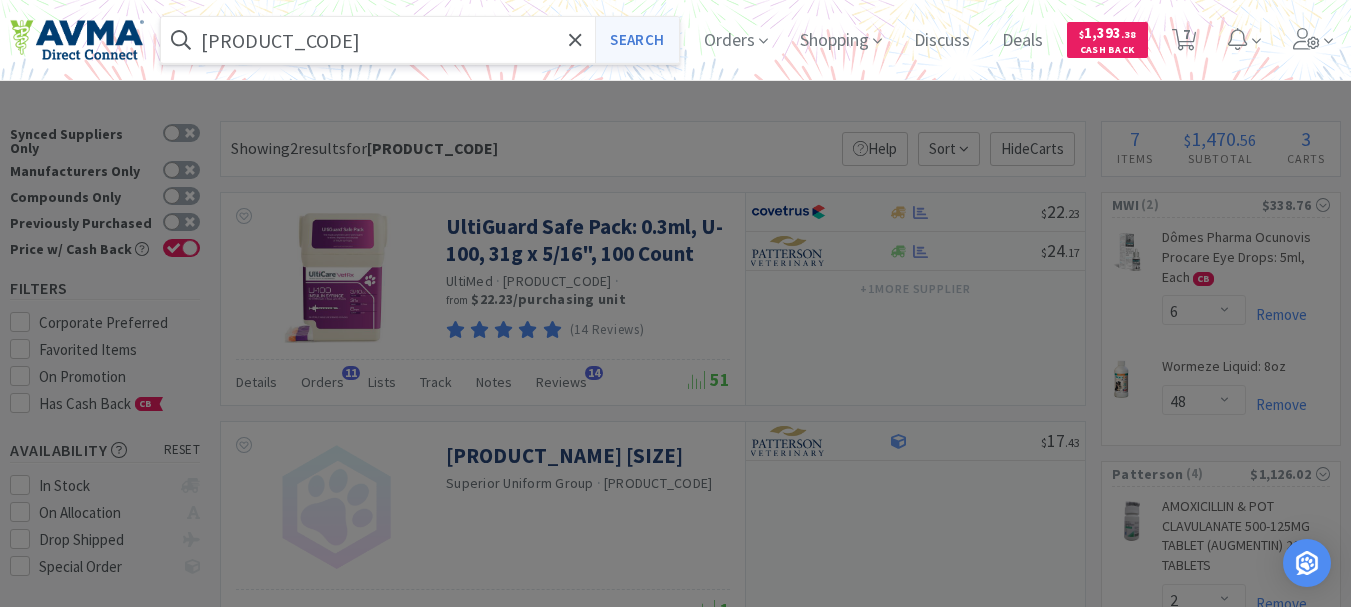 click on "Search" at bounding box center (636, 40) 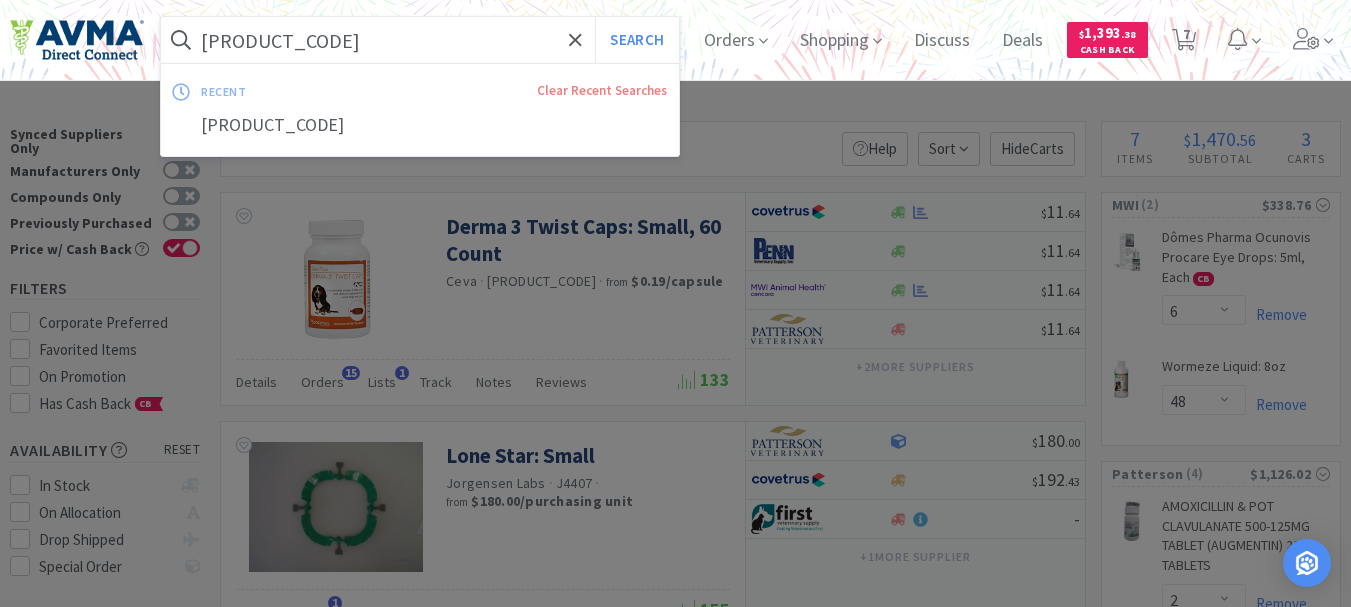 click on "[PRODUCT_CODE]" at bounding box center (420, 40) 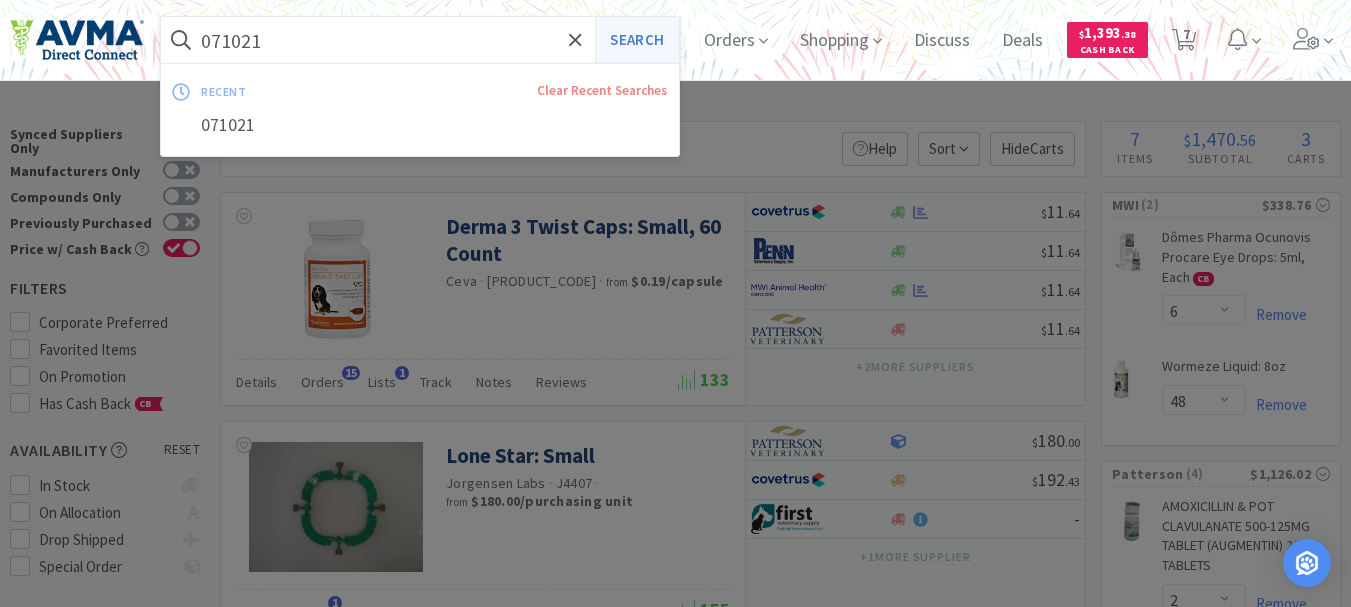 click on "Search" at bounding box center (636, 40) 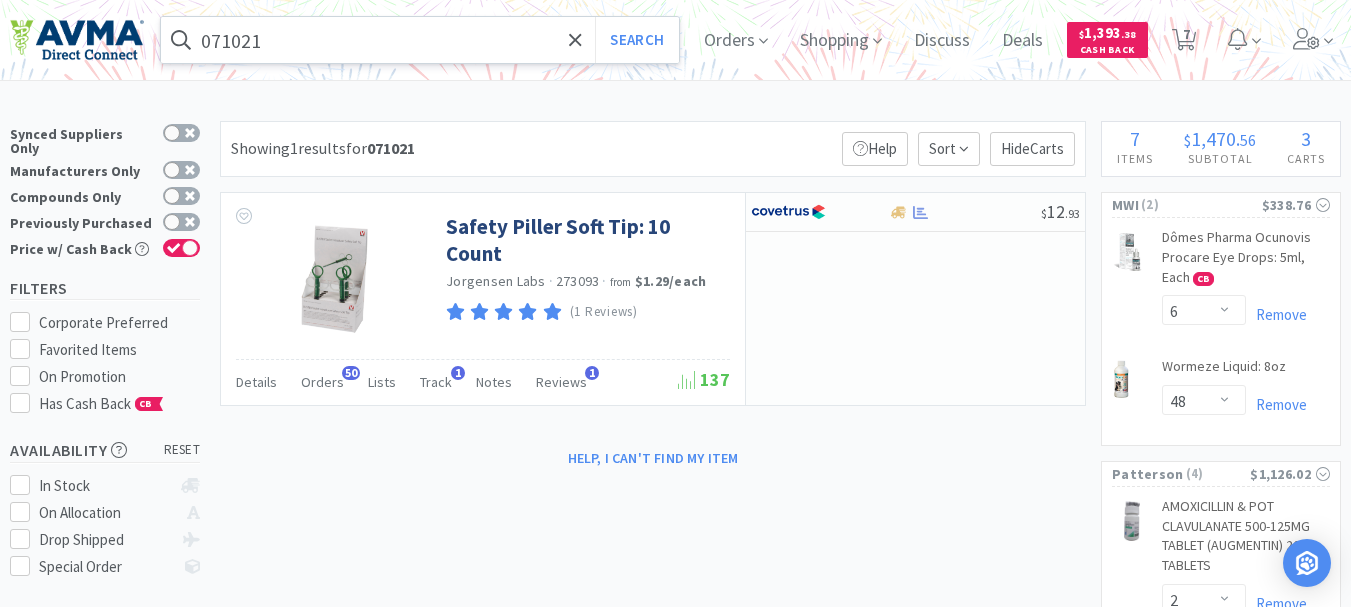 click on "071021" at bounding box center [420, 40] 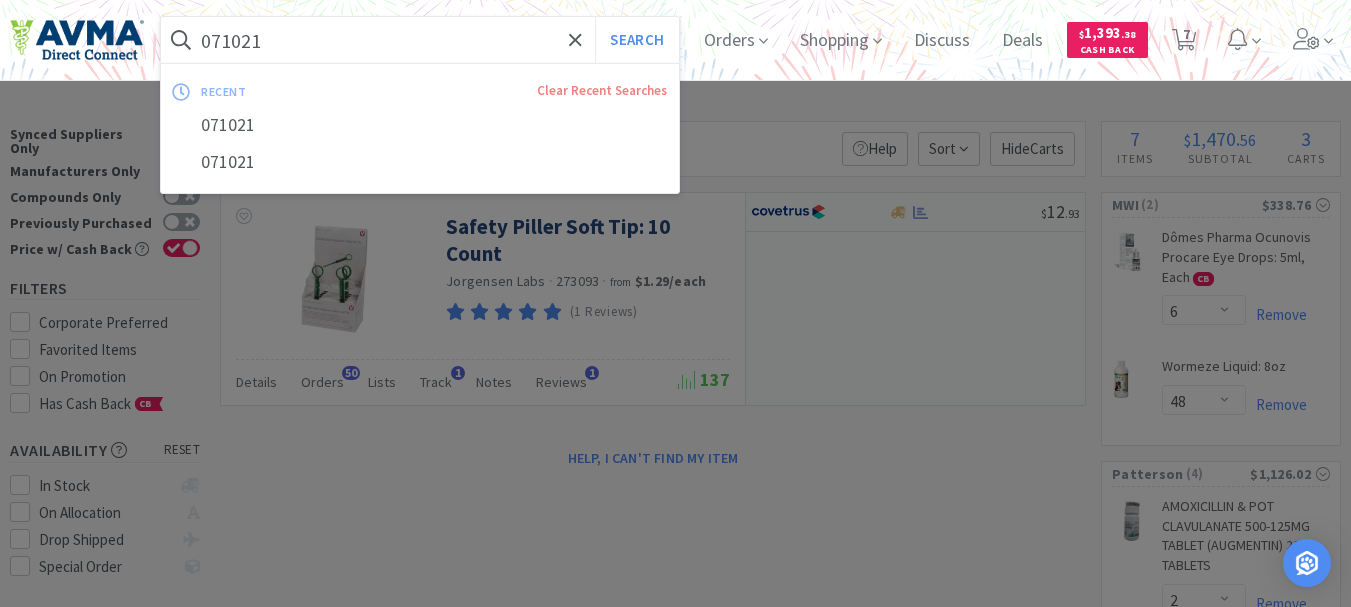 paste on "[PRODUCT_CODE]" 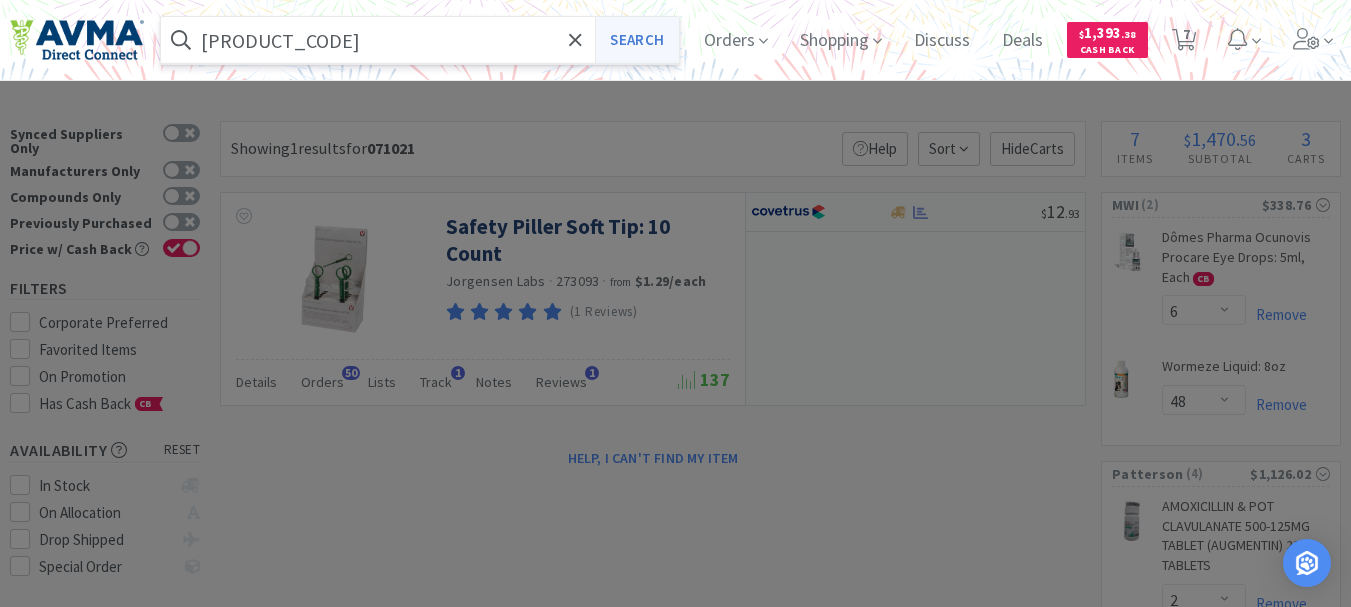 click on "Search" at bounding box center (636, 40) 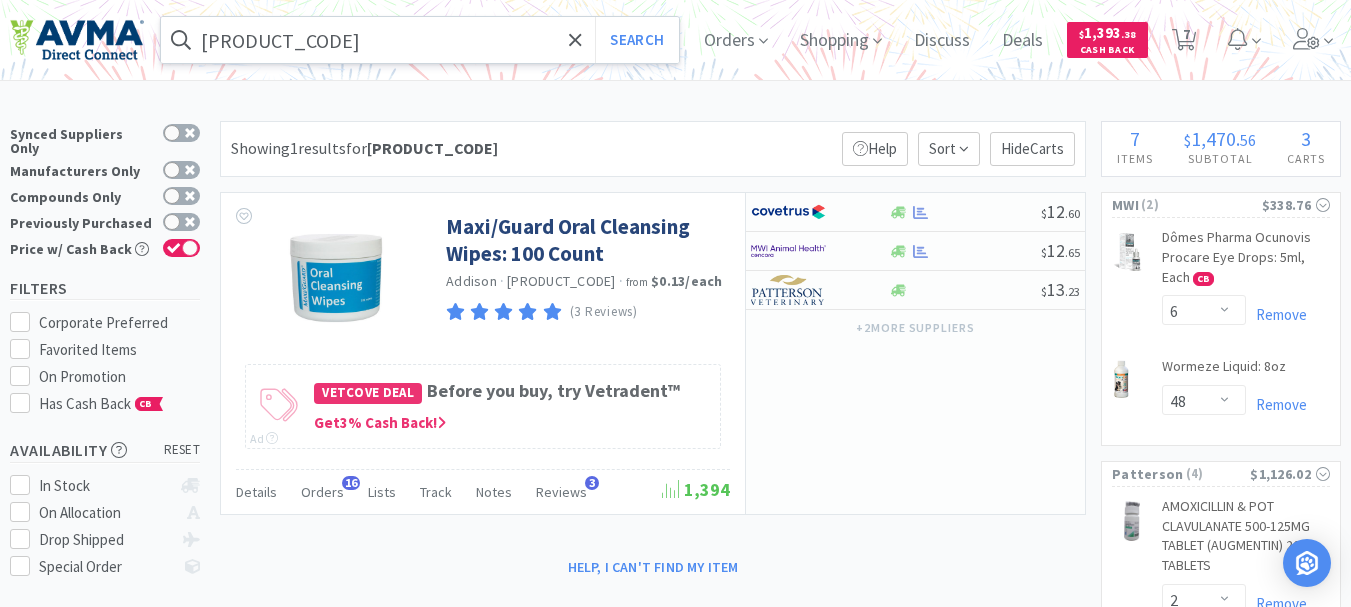 click on "[PRODUCT_CODE]" at bounding box center (420, 40) 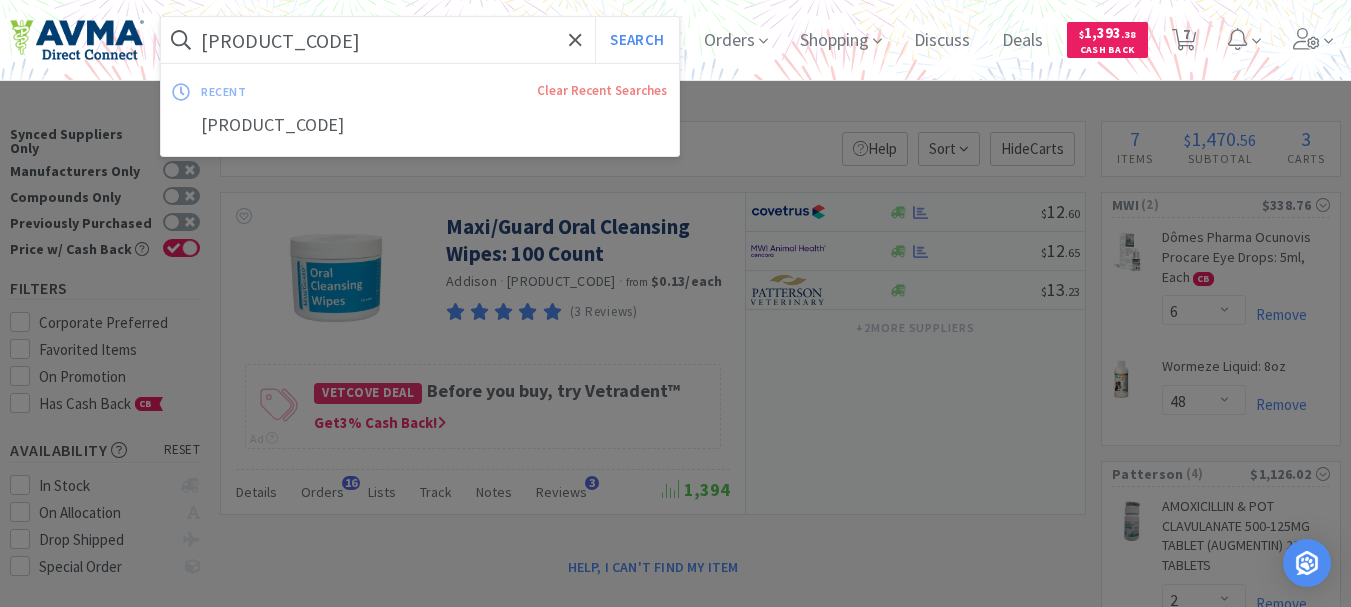 paste on "[PRODUCT_CODE]" 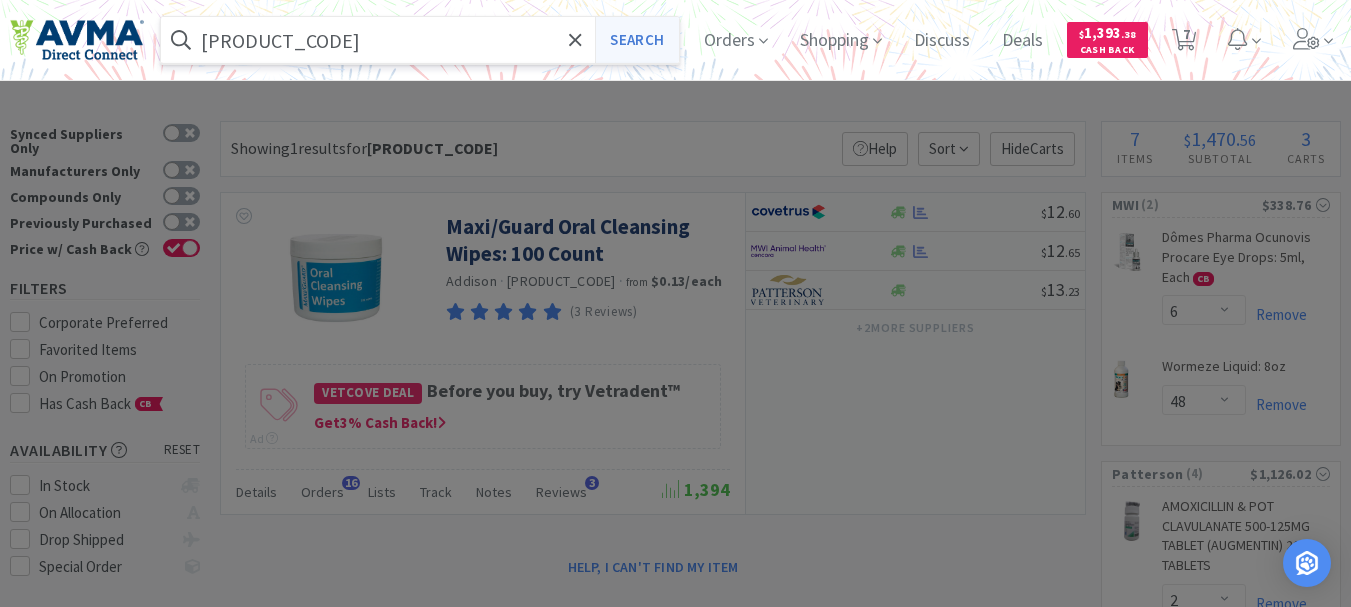 click on "Search" at bounding box center (636, 40) 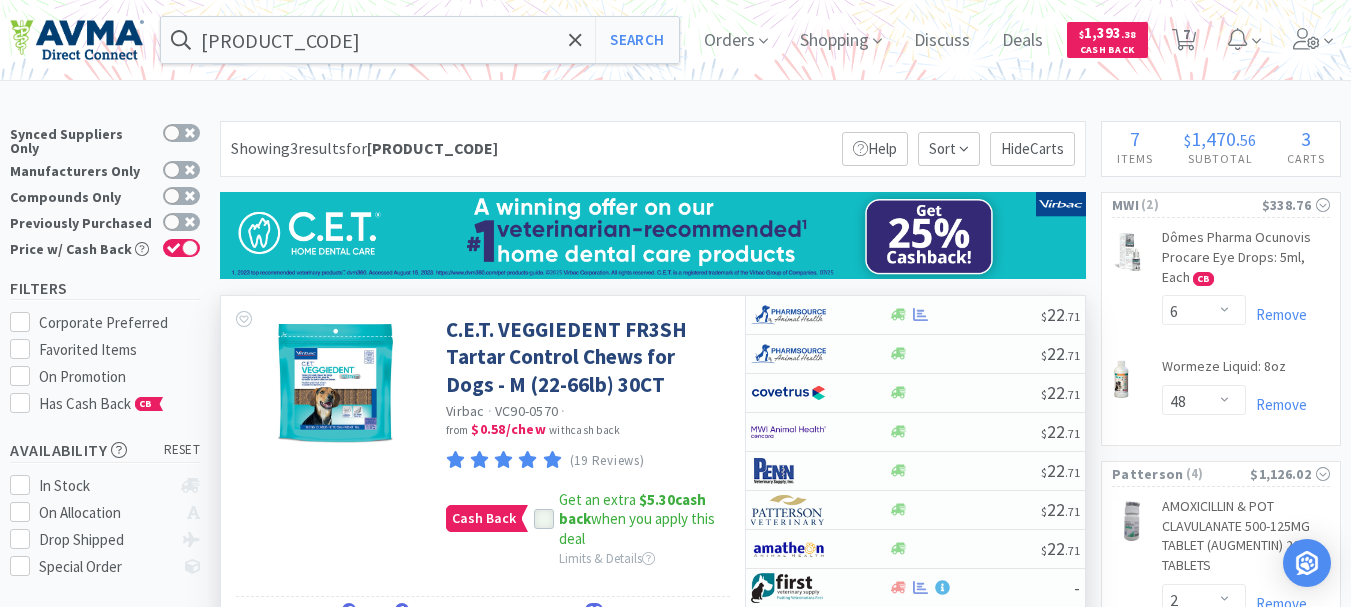 click at bounding box center [544, 520] 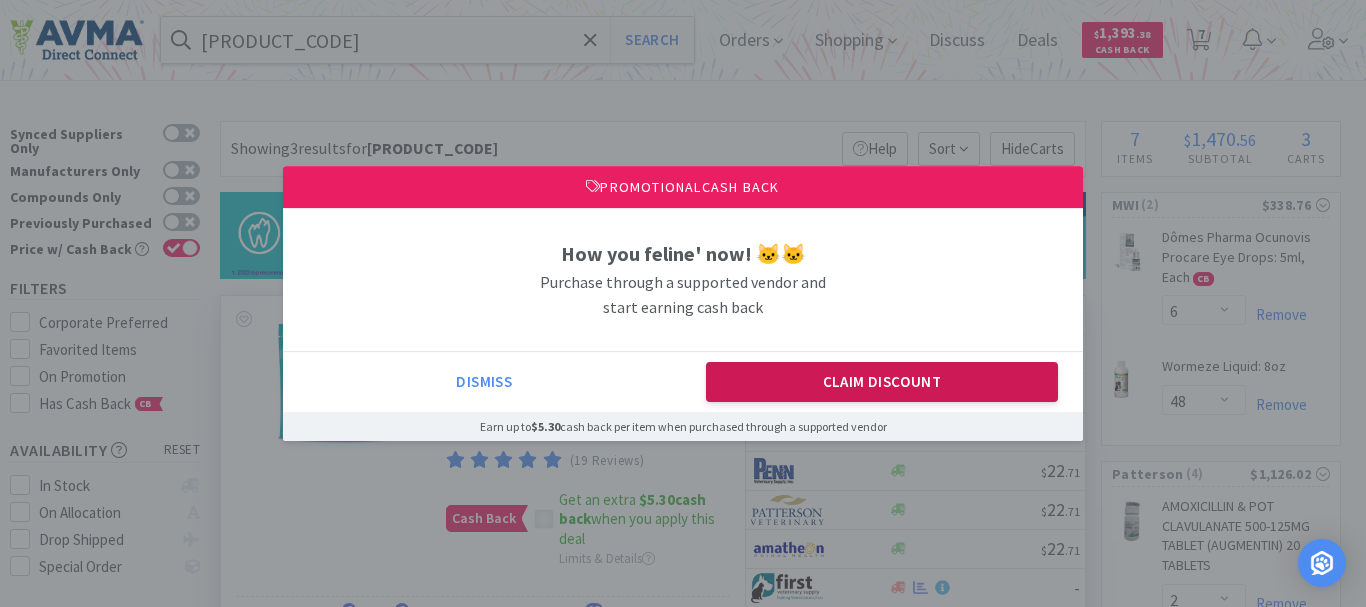 click on "Claim Discount" at bounding box center (882, 382) 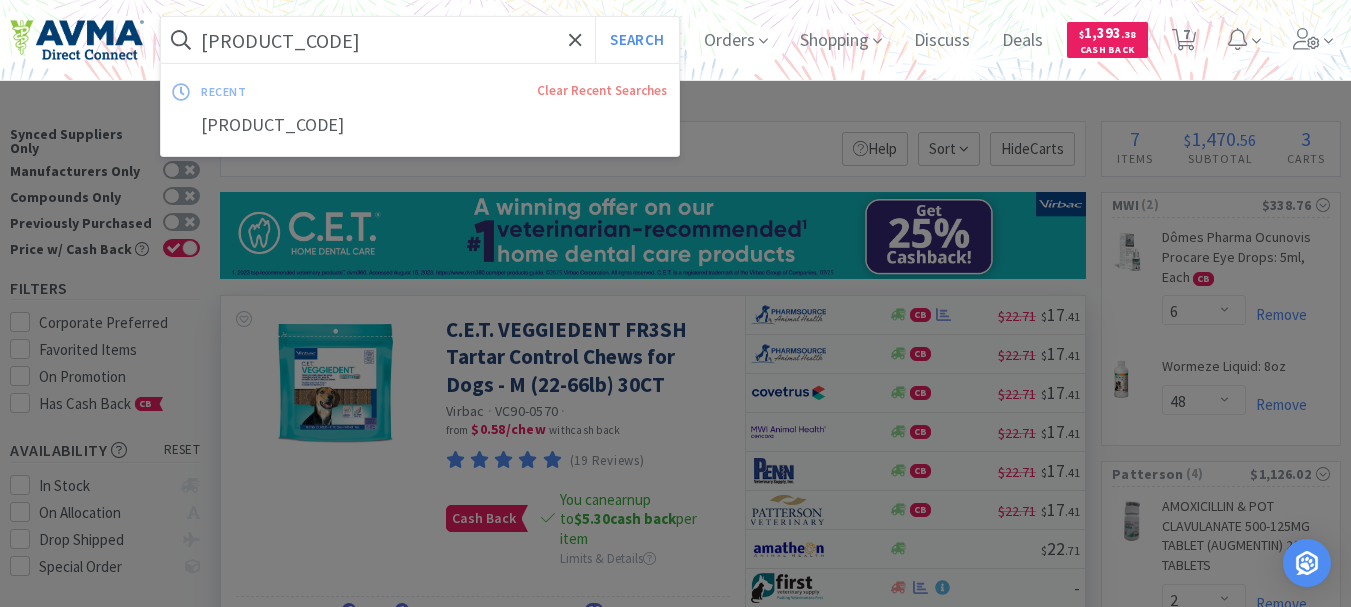 click on "[PRODUCT_CODE]" at bounding box center (420, 40) 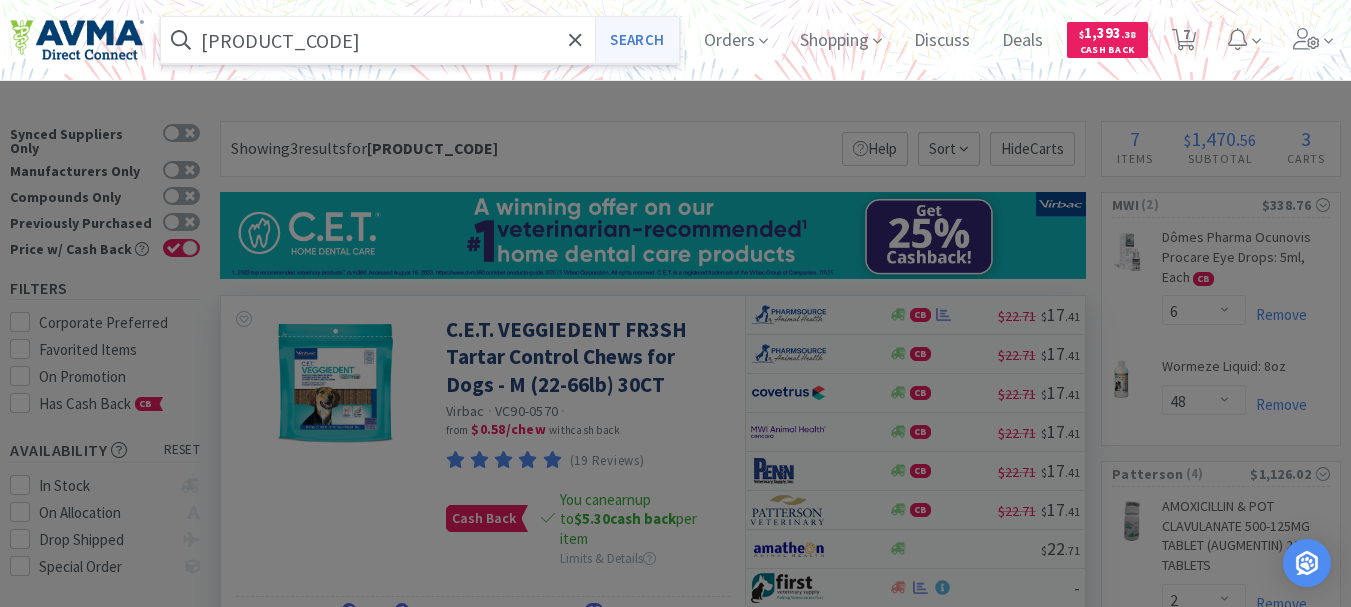 click on "Search" at bounding box center [636, 40] 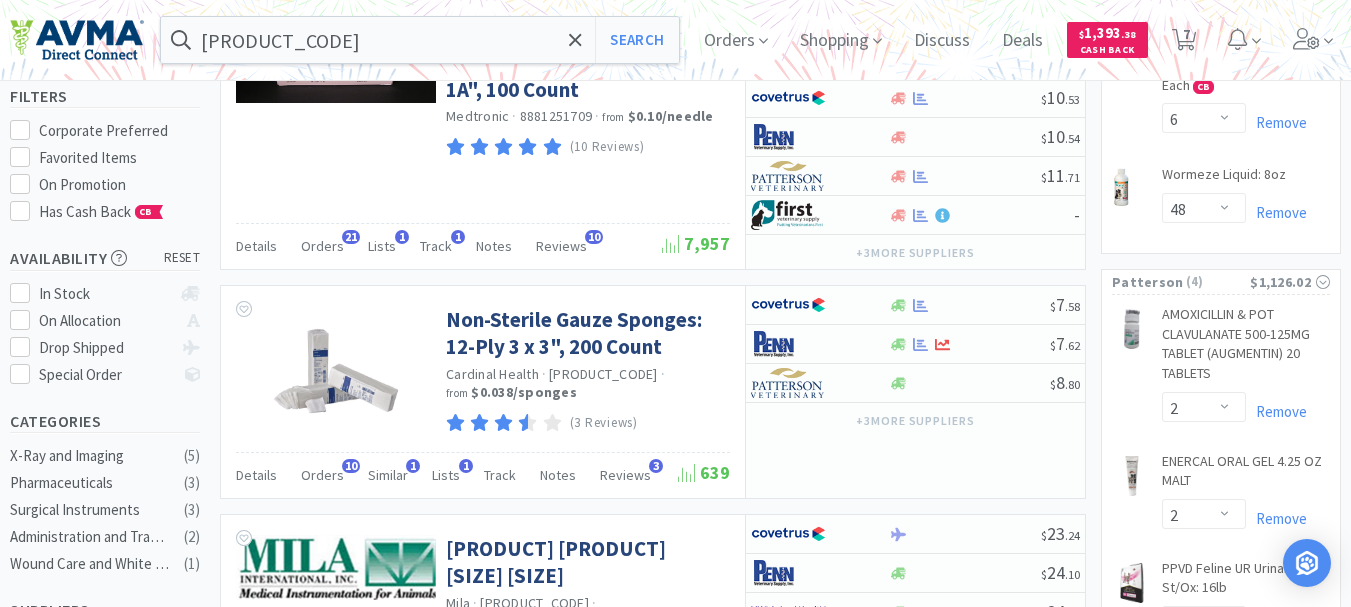 scroll, scrollTop: 200, scrollLeft: 0, axis: vertical 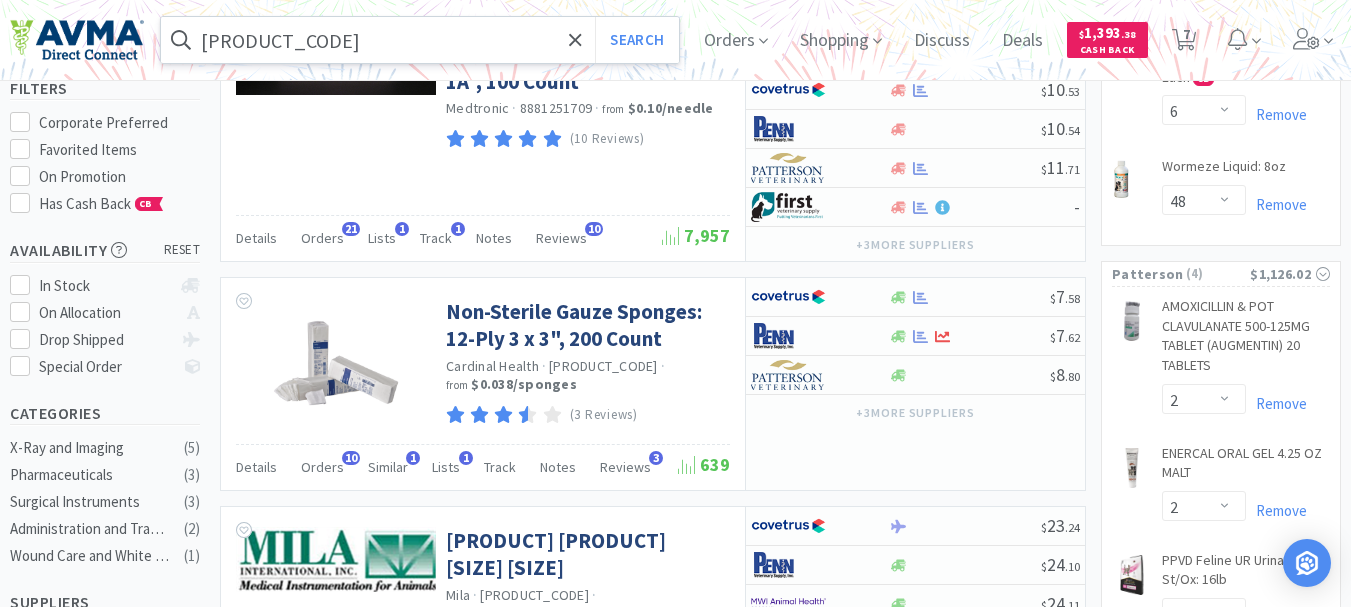 click on "[PRODUCT_CODE]" at bounding box center (420, 40) 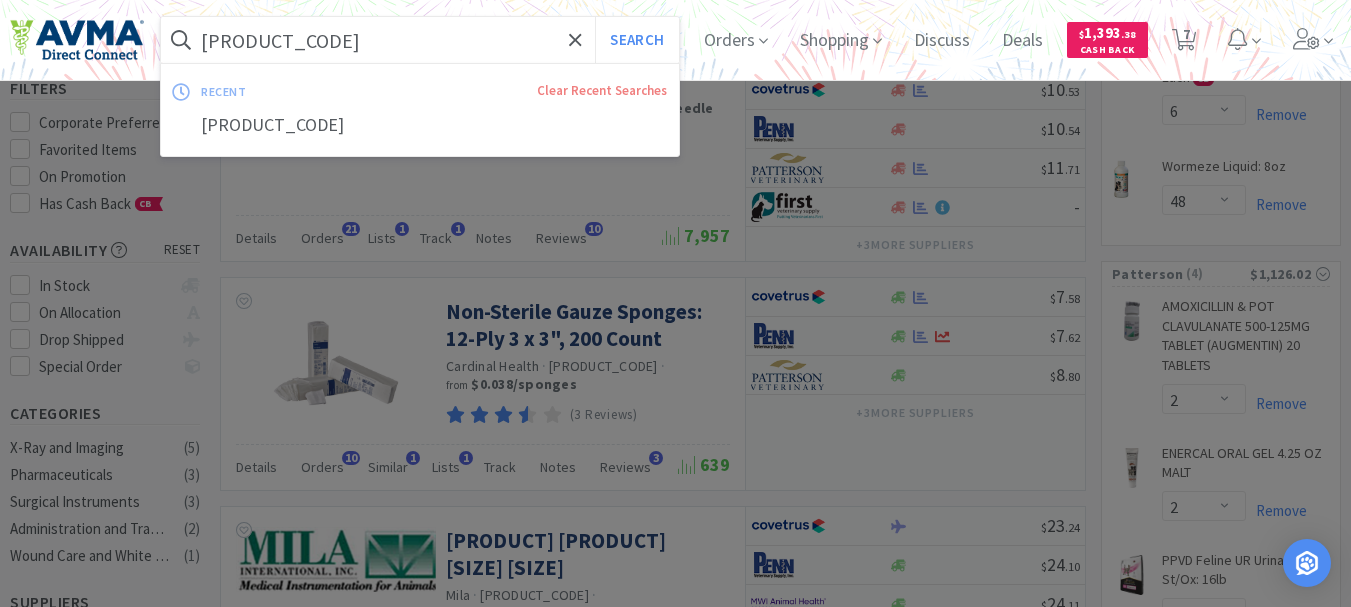 paste on "[PRODUCT_CODE]" 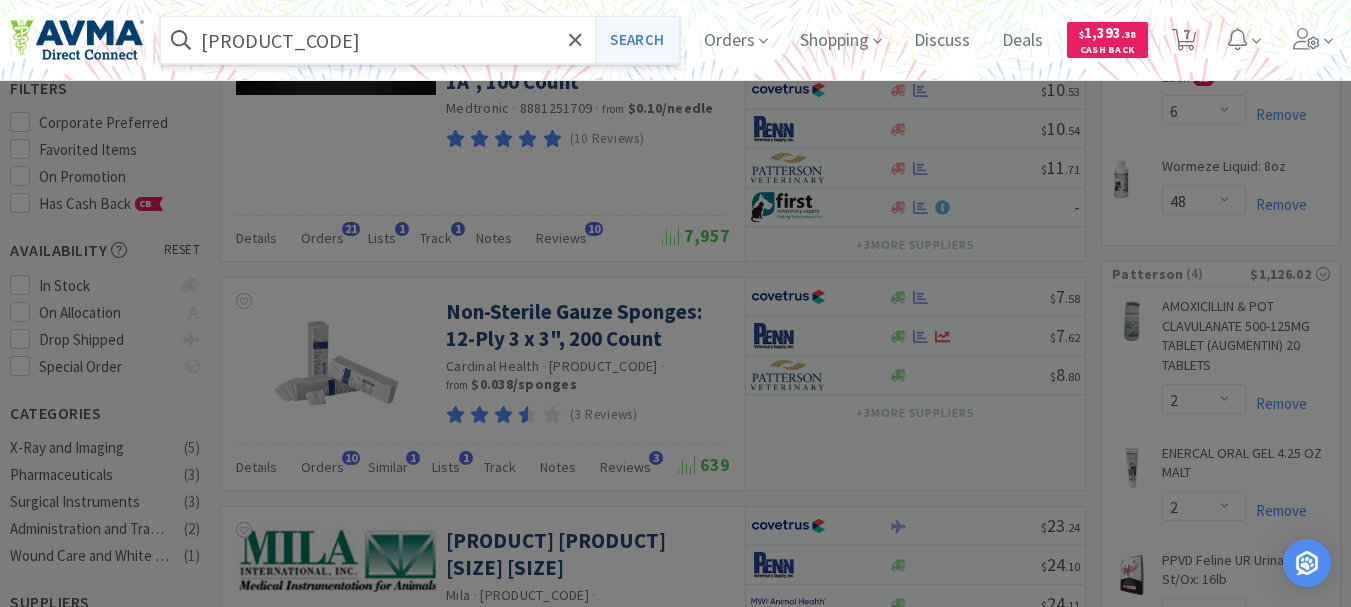 click on "Search" at bounding box center [636, 40] 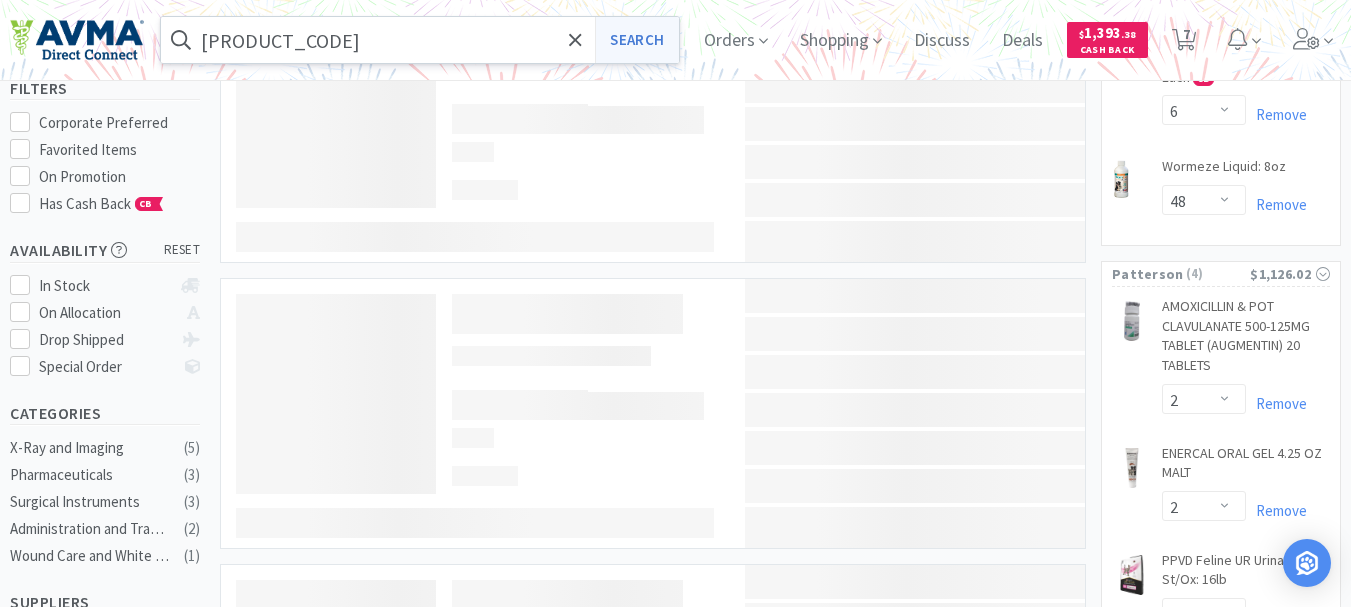 scroll, scrollTop: 0, scrollLeft: 0, axis: both 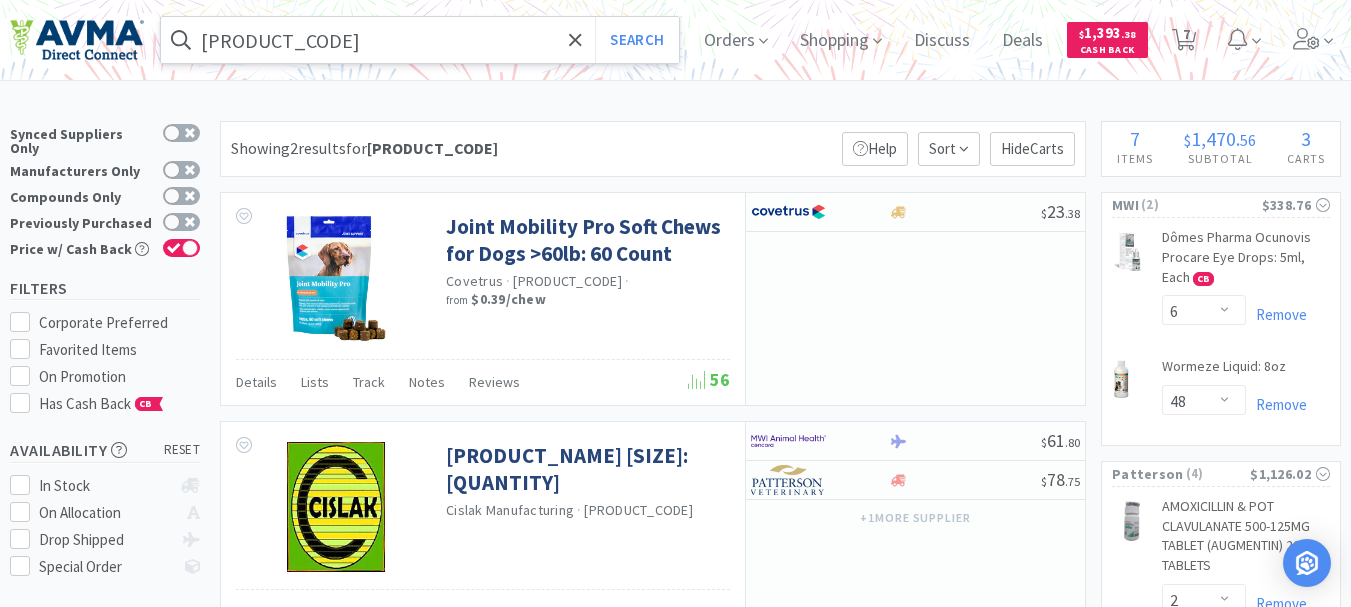 click on "[PRODUCT_CODE]" at bounding box center [420, 40] 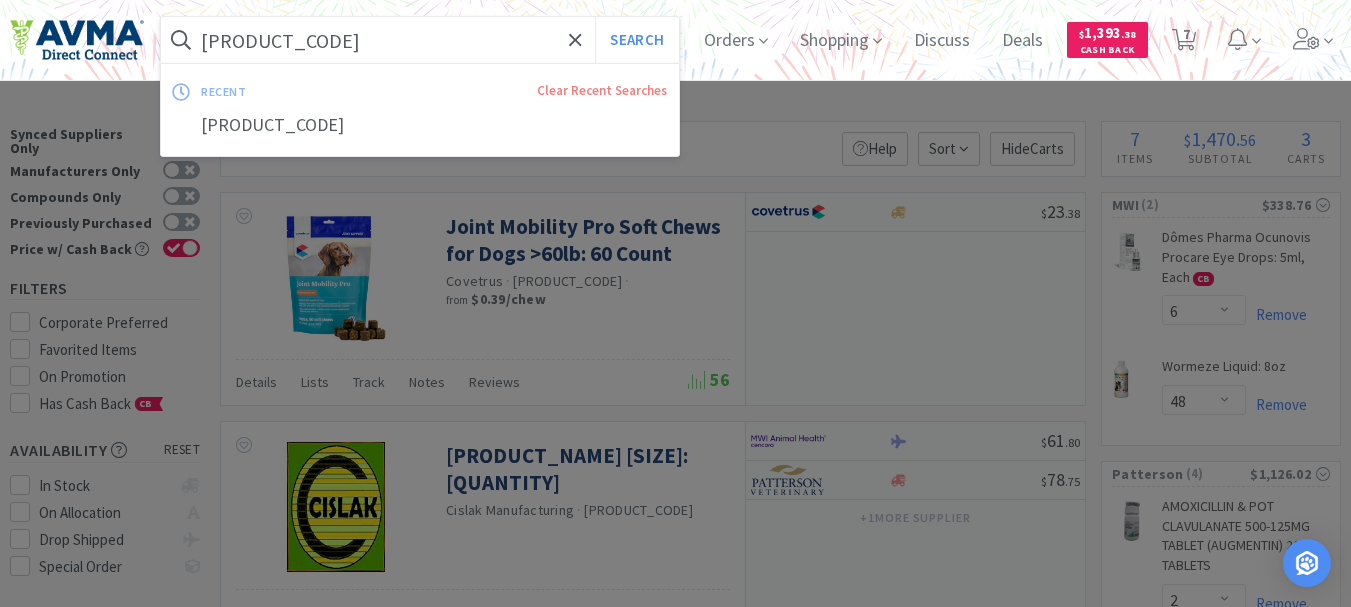 paste on "[PRODUCT_CODE]" 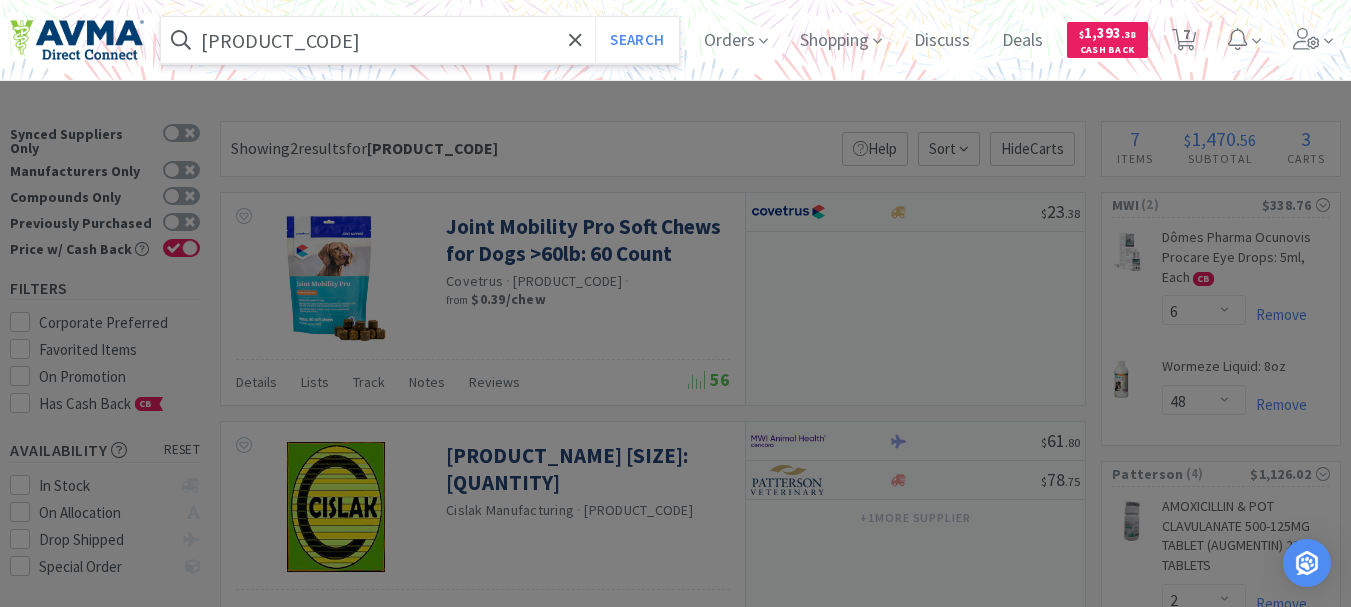 click on "Search" at bounding box center (636, 40) 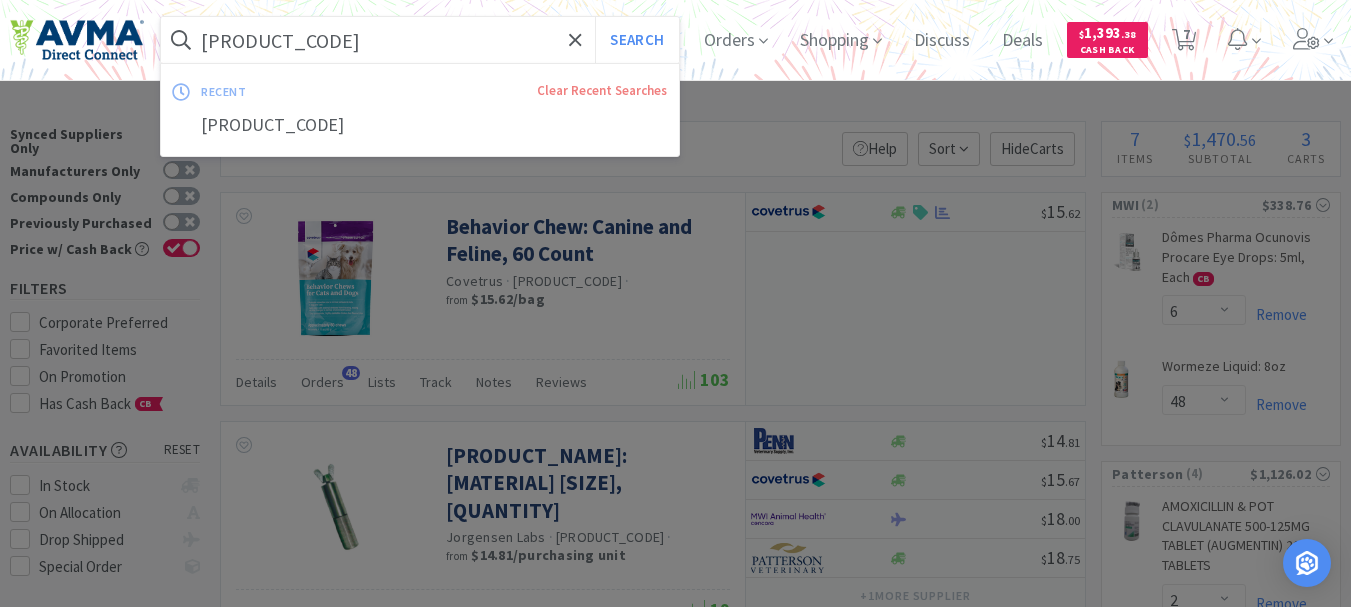 click on "[PRODUCT_CODE]" at bounding box center (420, 40) 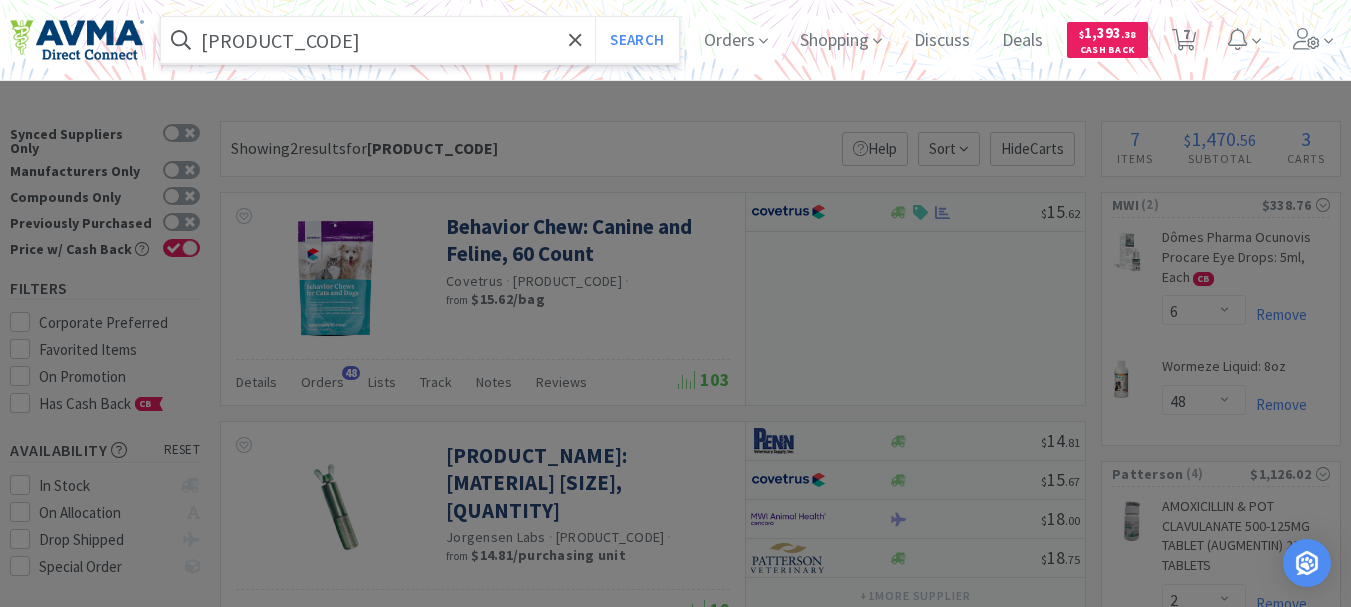 click on "Search" at bounding box center [636, 40] 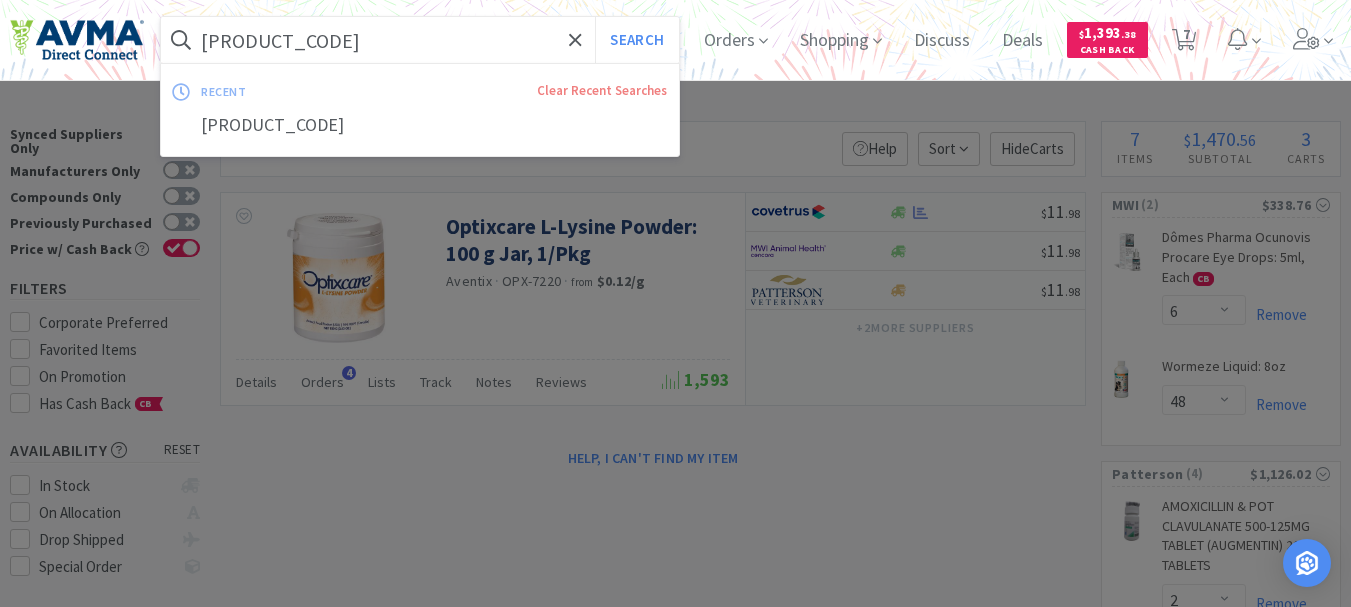 click on "[PRODUCT_CODE]" at bounding box center [420, 40] 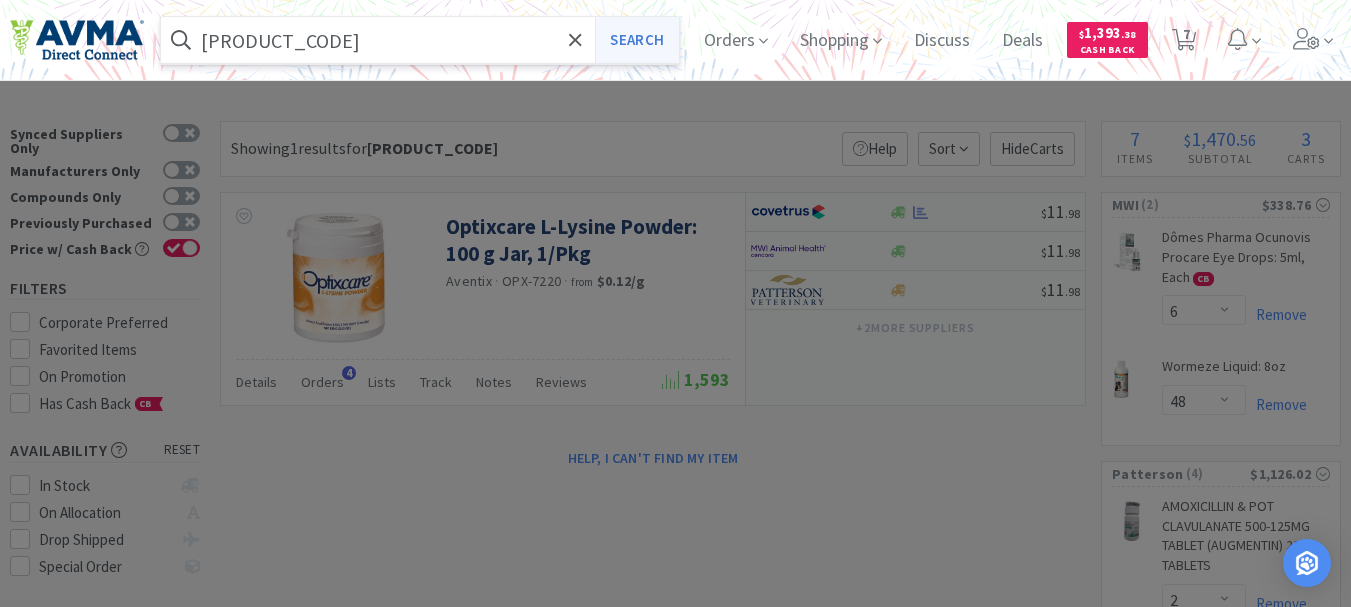 click on "Search" at bounding box center [636, 40] 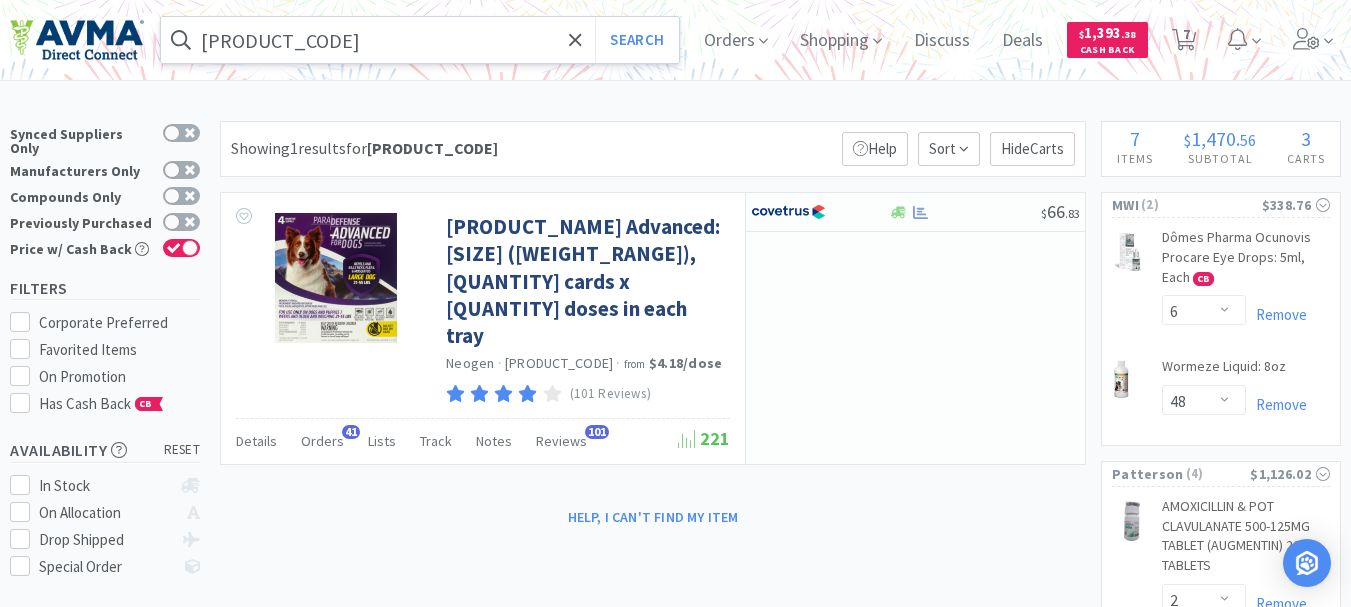 click on "[PRODUCT_CODE]" at bounding box center (420, 40) 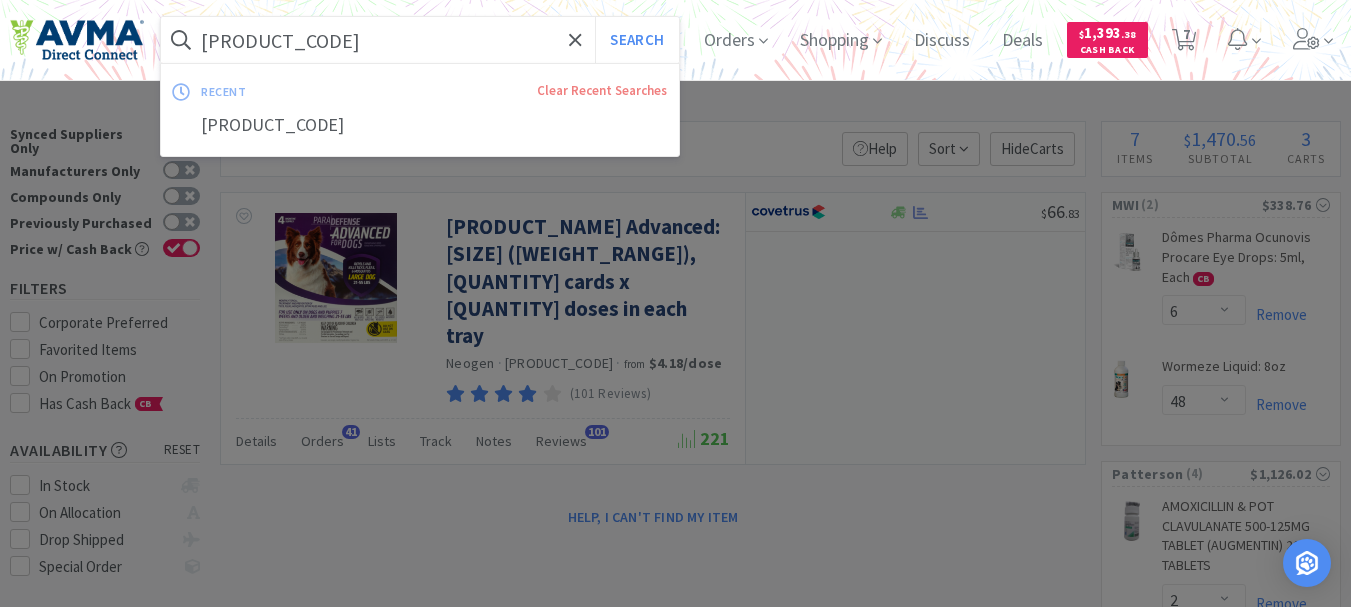 paste on "[PRODUCT_CODE]" 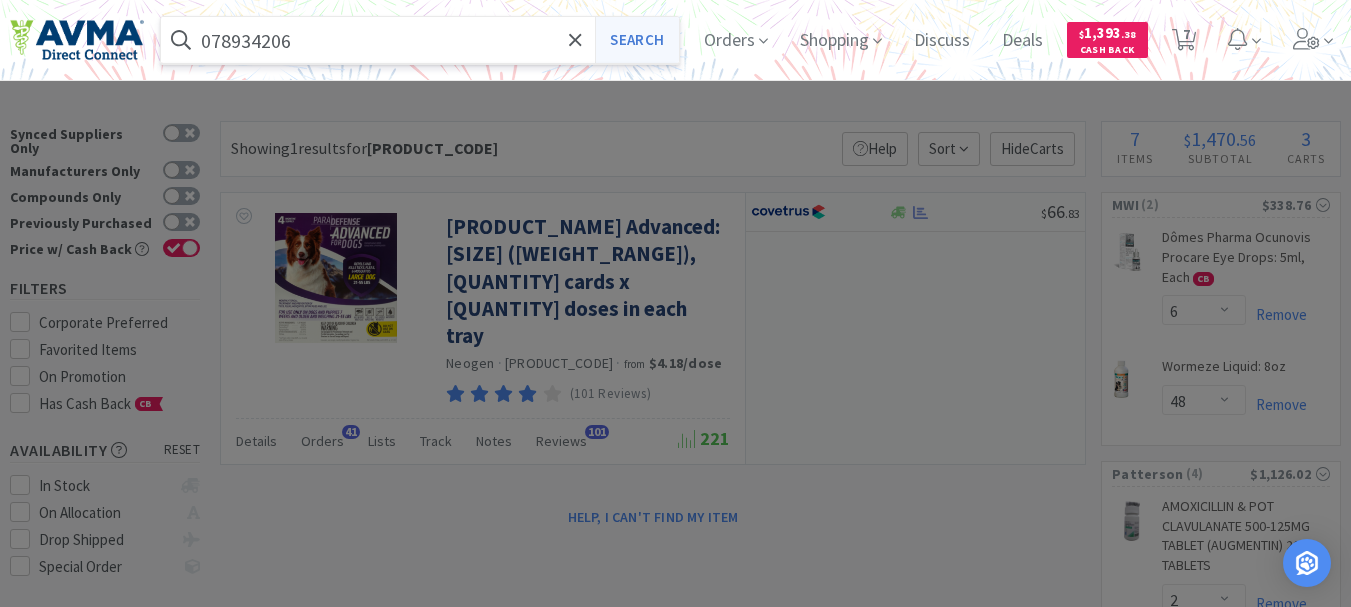 type on "078934206" 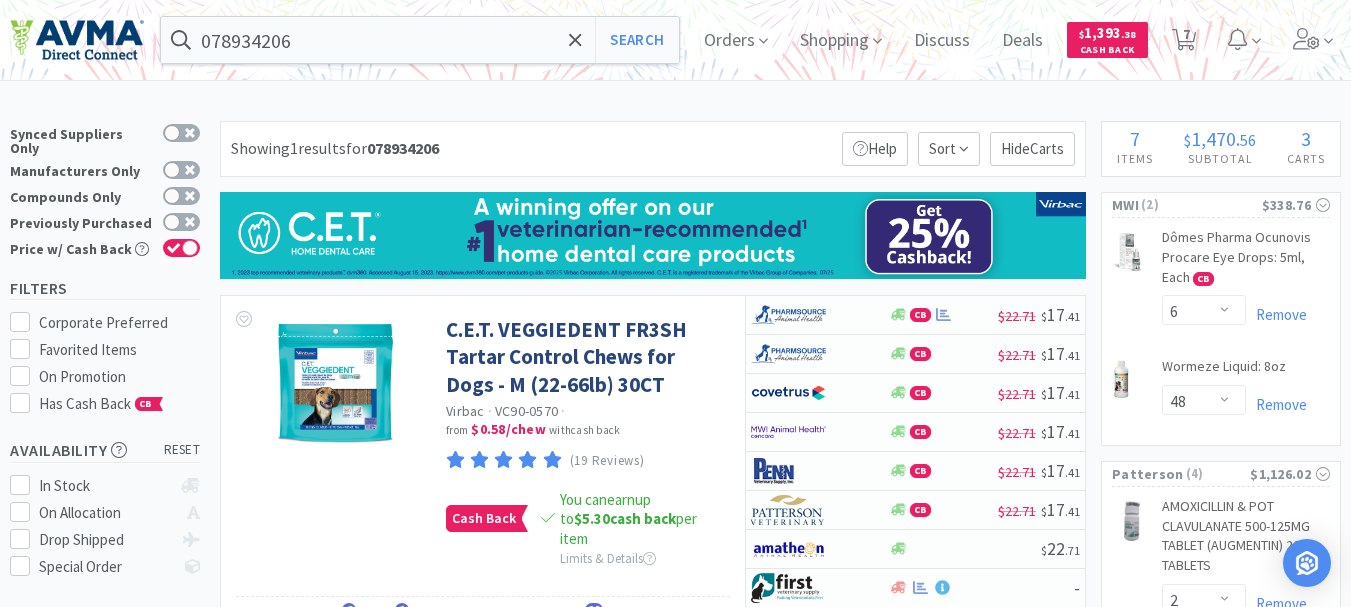 click at bounding box center (653, 235) 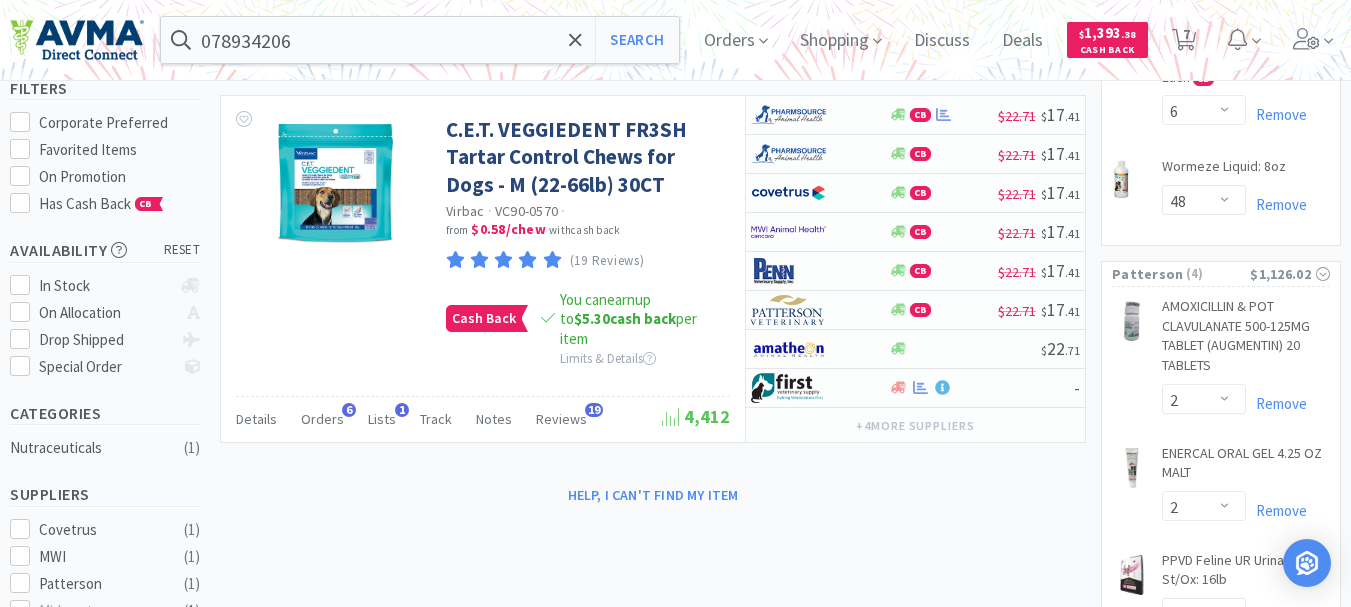 scroll, scrollTop: 100, scrollLeft: 0, axis: vertical 